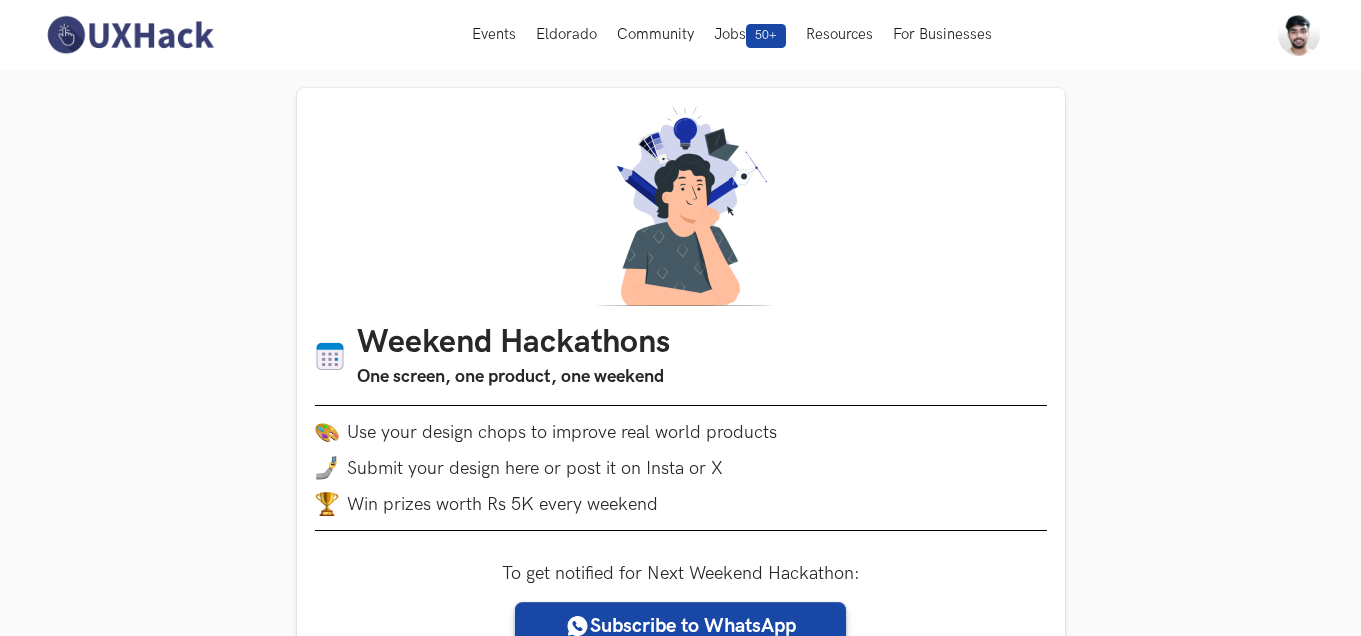 scroll, scrollTop: 0, scrollLeft: 0, axis: both 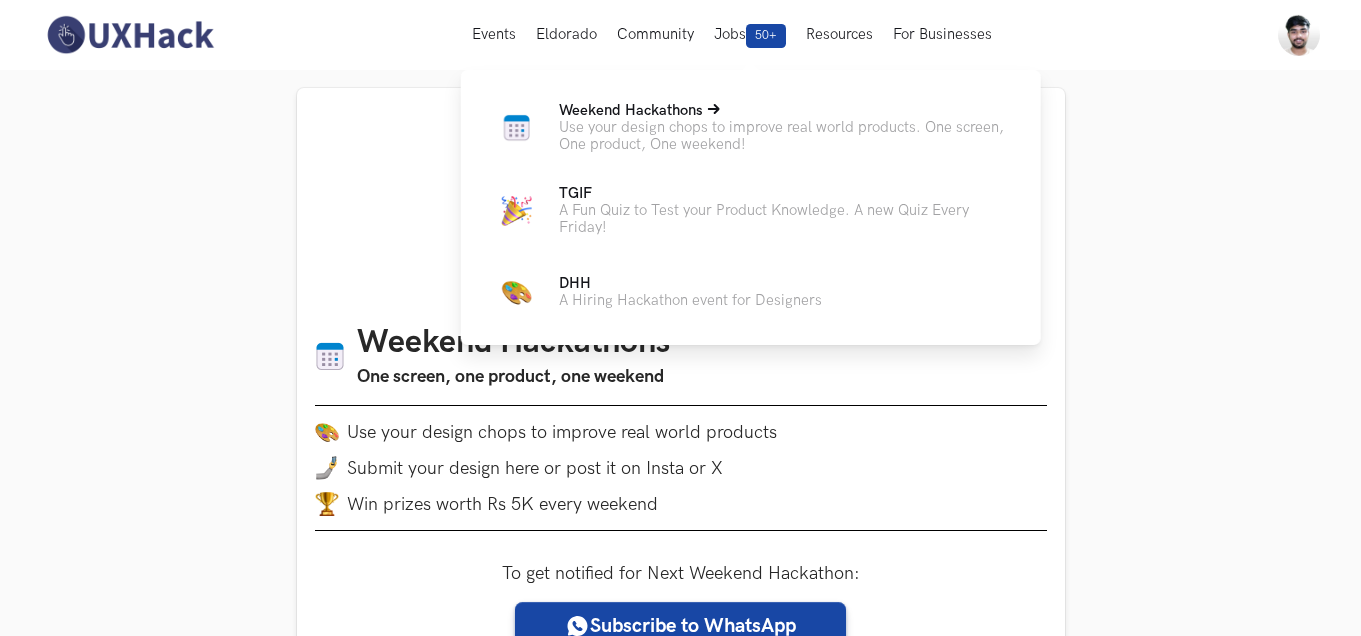 click on "Use your design chops to improve real world products. One screen, One product, One weekend!" at bounding box center (784, 136) 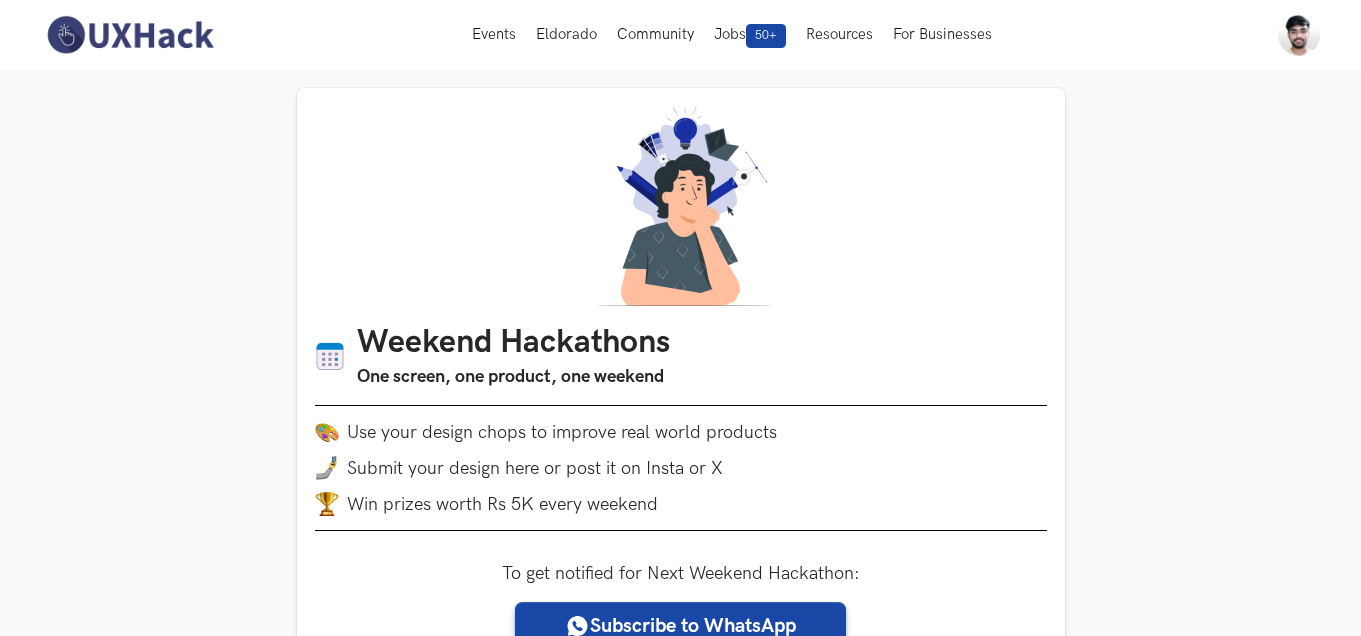 scroll, scrollTop: 0, scrollLeft: 0, axis: both 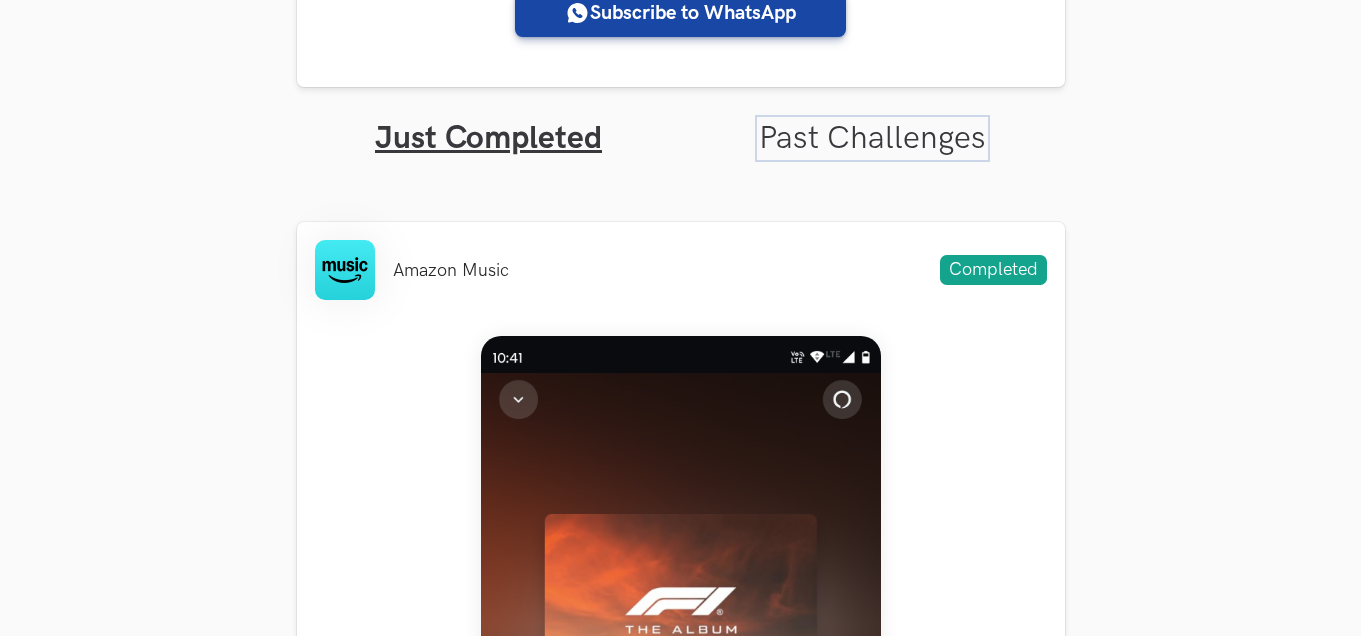 click on "Past Challenges" at bounding box center (872, 138) 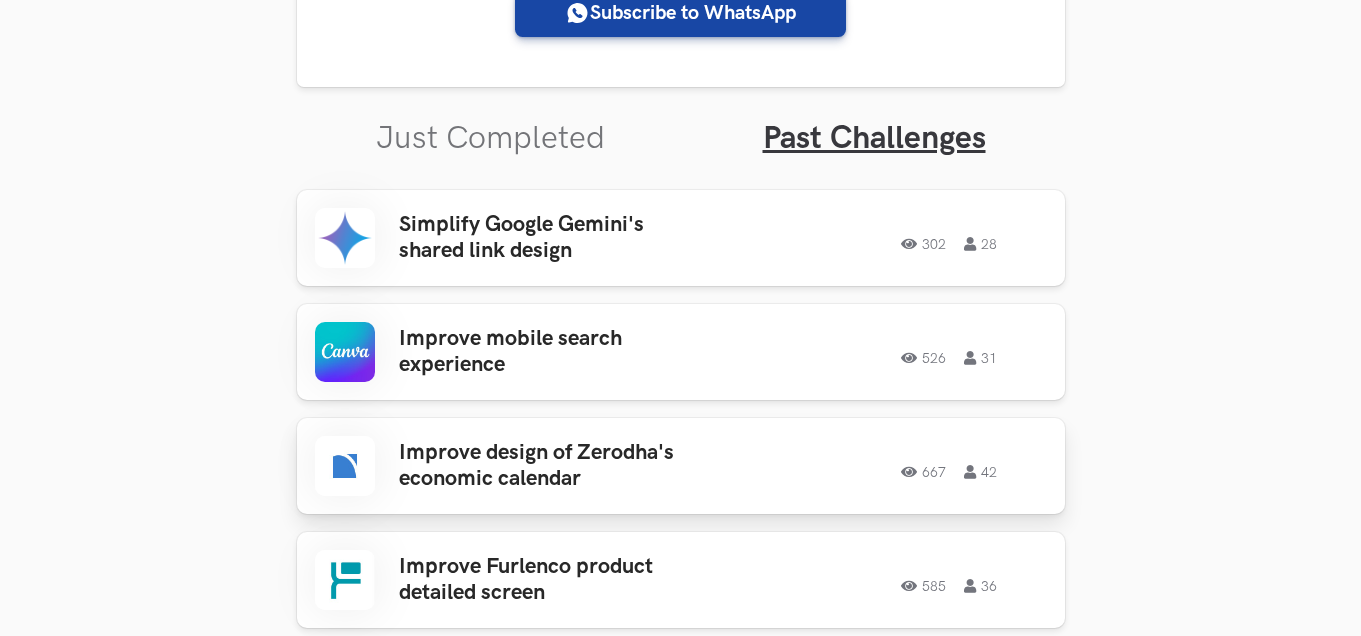 click on "Improve design of Zerodha's economic calendar  667  42  667  42" at bounding box center (681, 466) 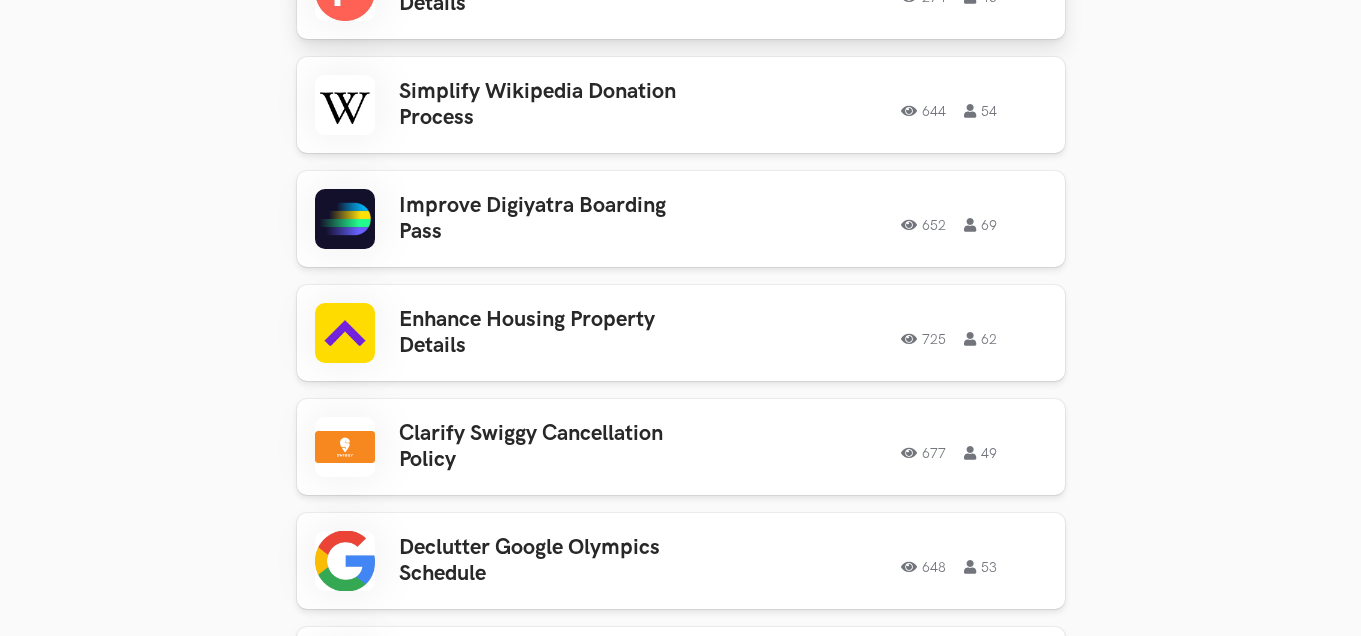 scroll, scrollTop: 4621, scrollLeft: 0, axis: vertical 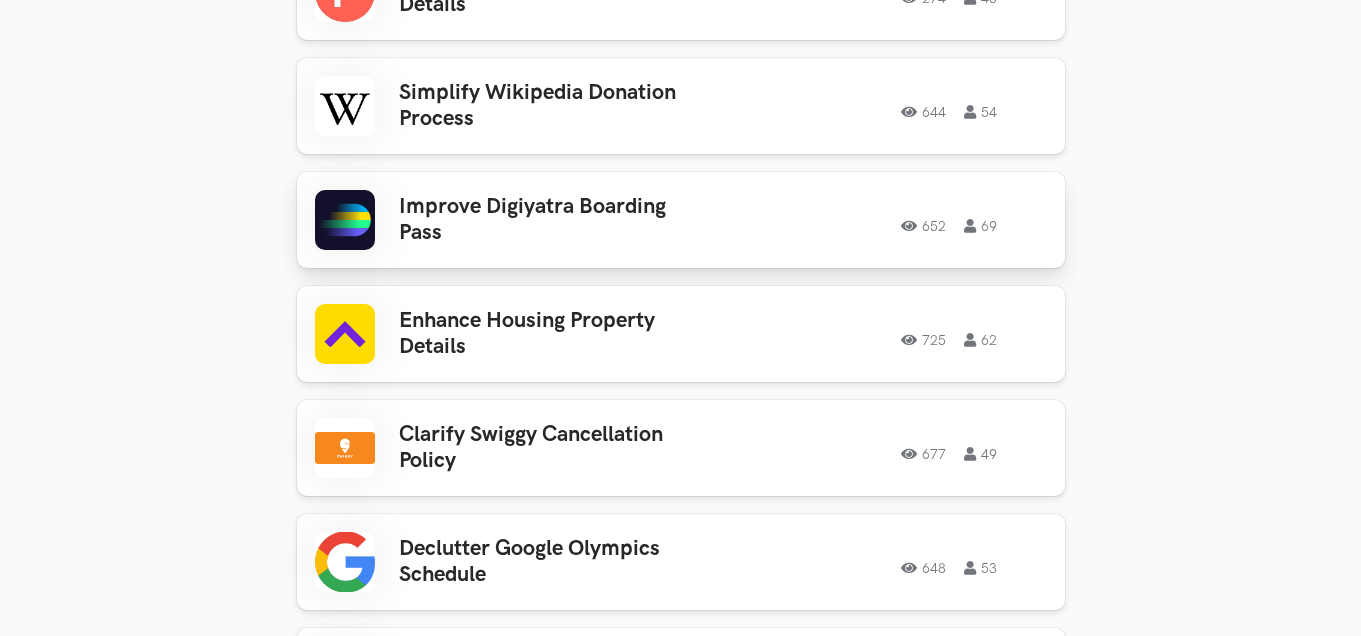click on "Improve Digiyatra Boarding Pass" at bounding box center (555, 220) 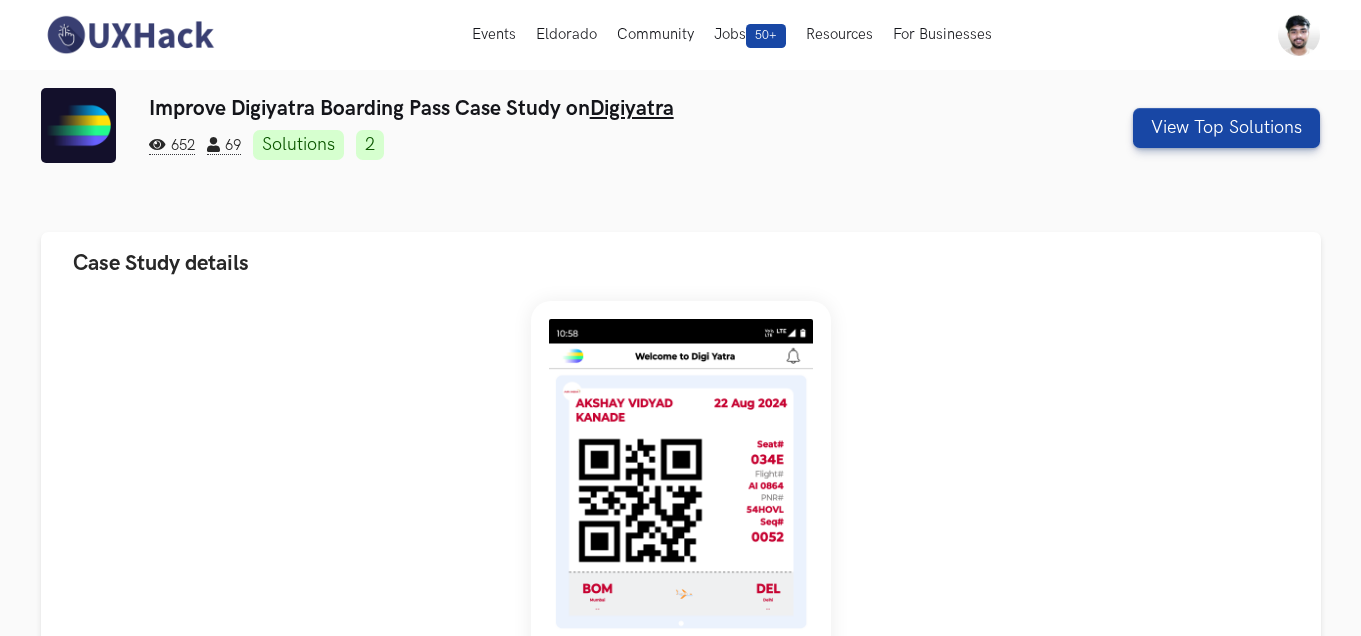 scroll, scrollTop: 285, scrollLeft: 0, axis: vertical 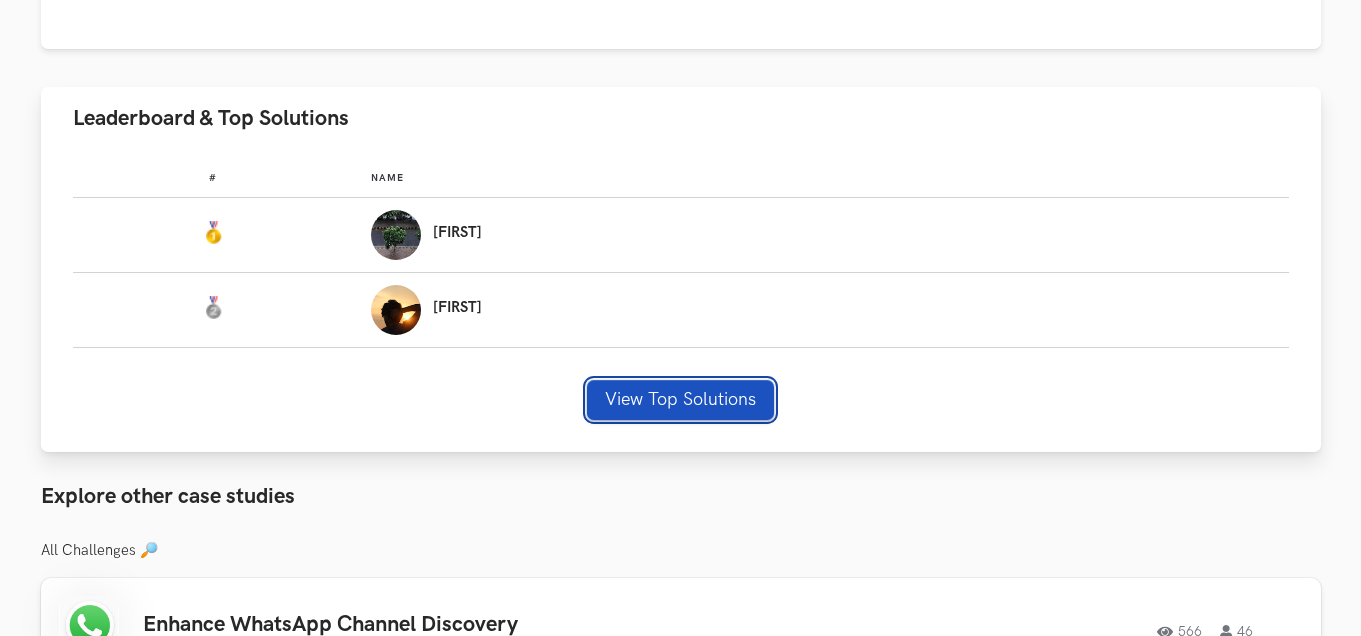 click on "View Top Solutions" at bounding box center [680, 400] 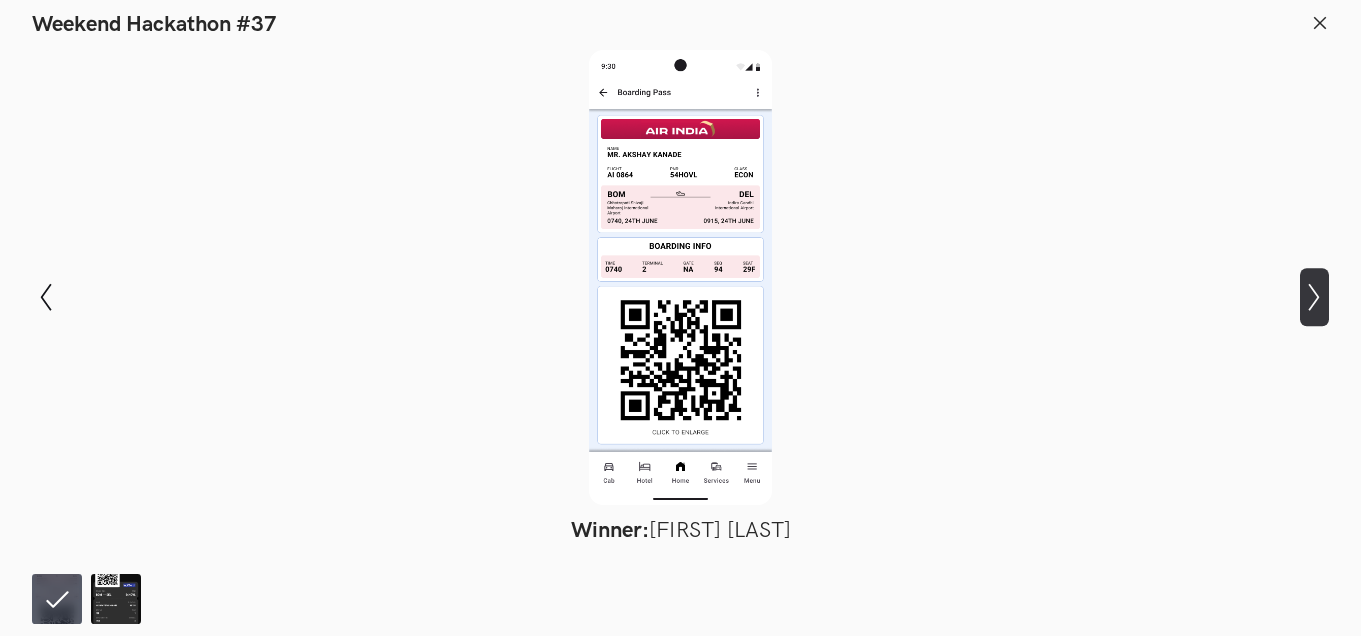 click on "Show next slide" 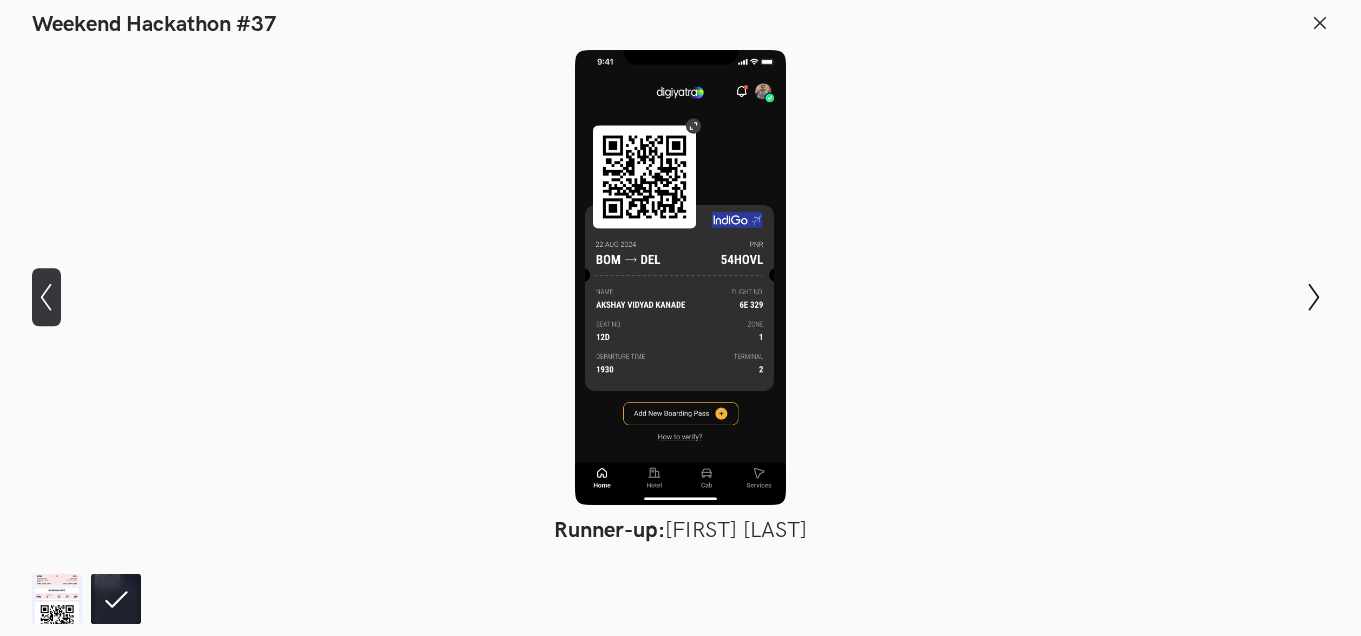 click on "Show previous slide" 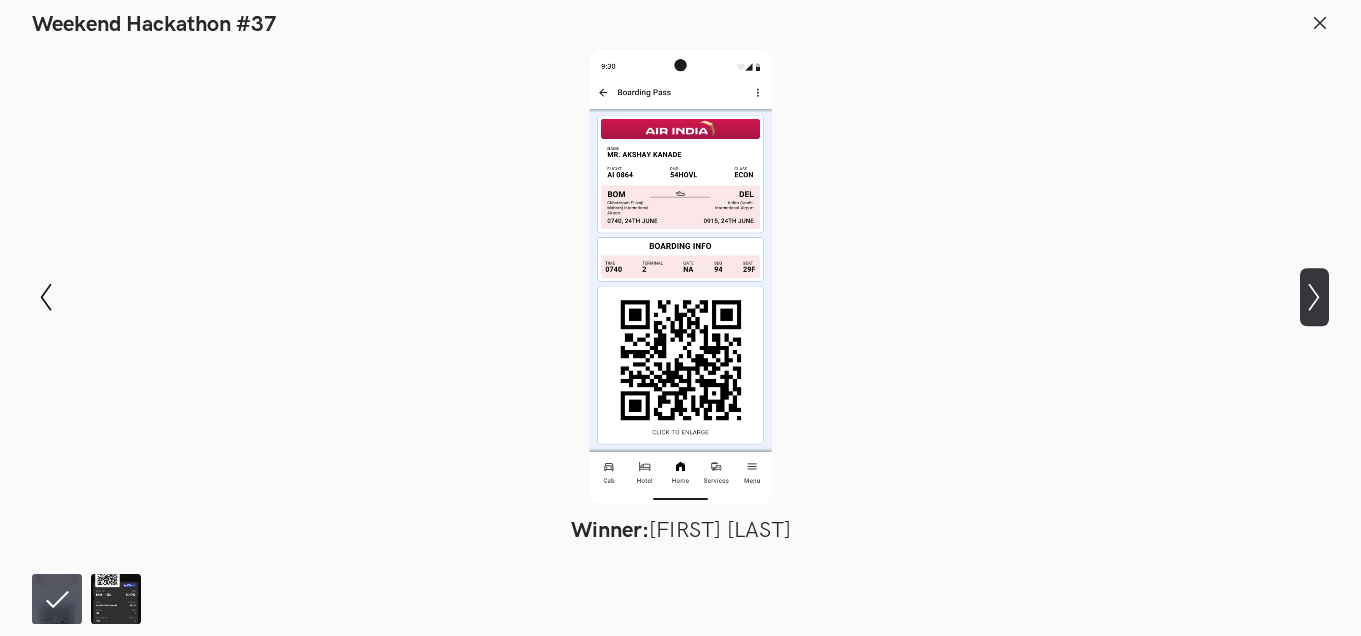 click on "Show next slide" 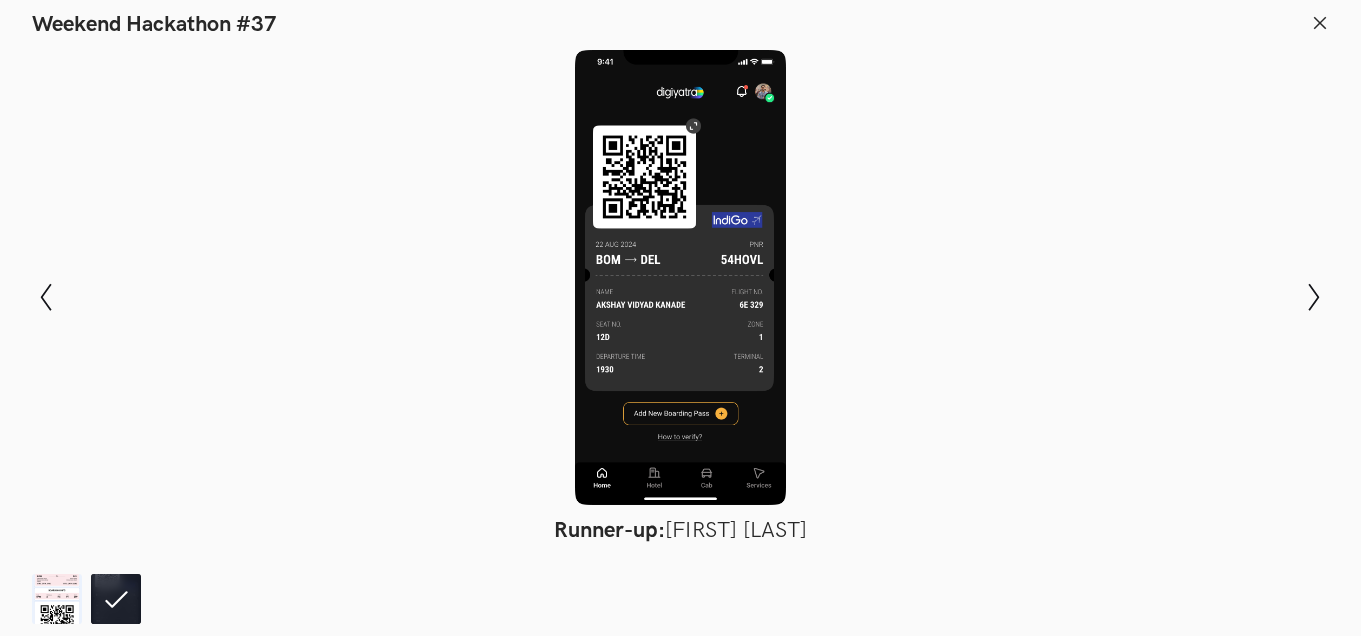 click on "Weekend Hackathon #37" at bounding box center [680, 19] 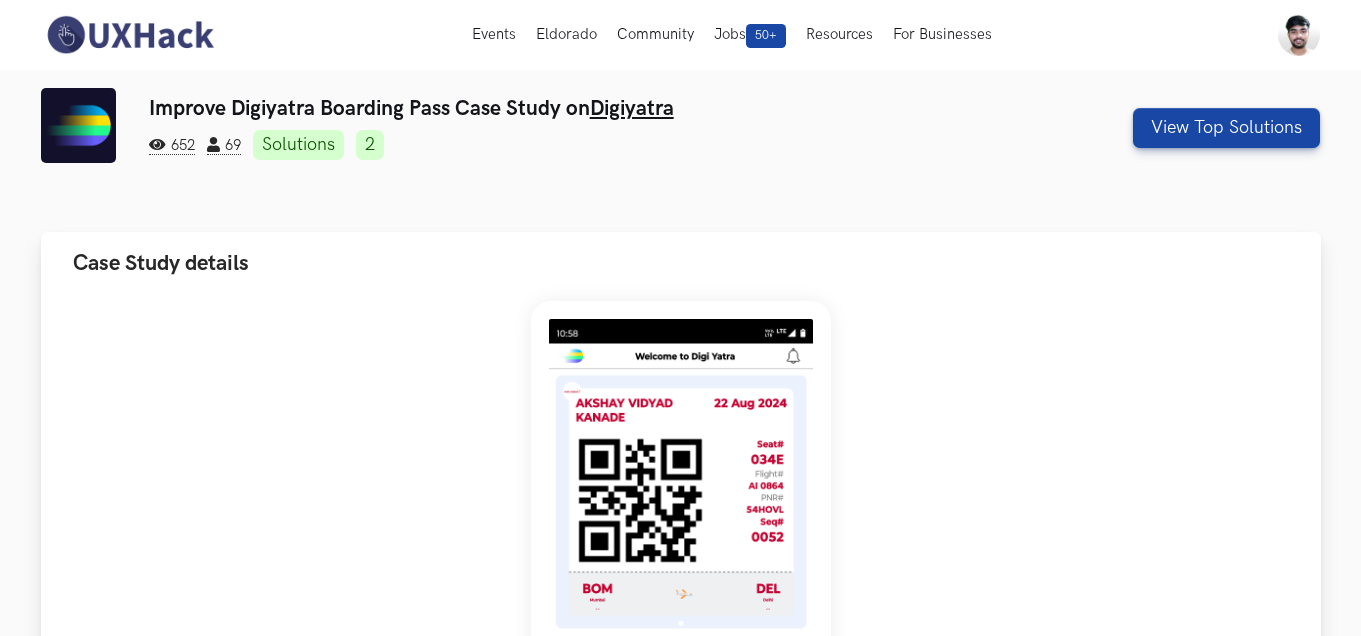 scroll, scrollTop: 23, scrollLeft: 0, axis: vertical 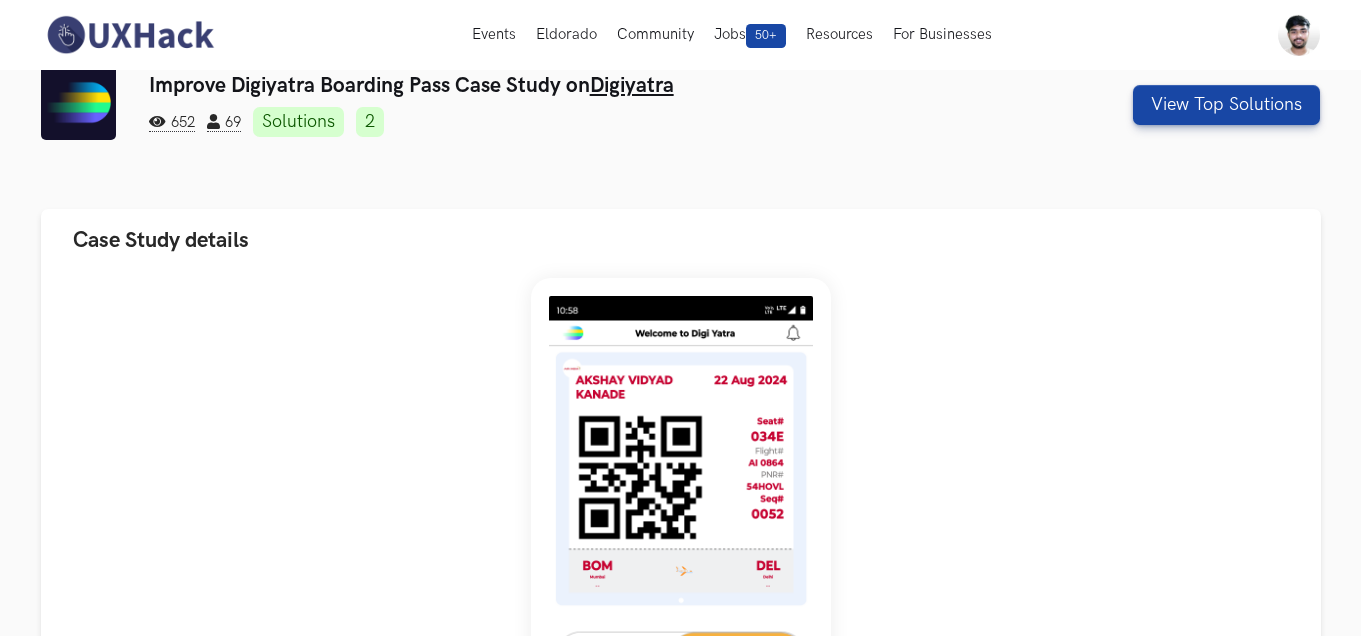 click on "Improve Digiyatra Boarding Pass Case Study on  Digiyatra  652  69 Solutions 2 View Top Solutions" at bounding box center [681, 105] 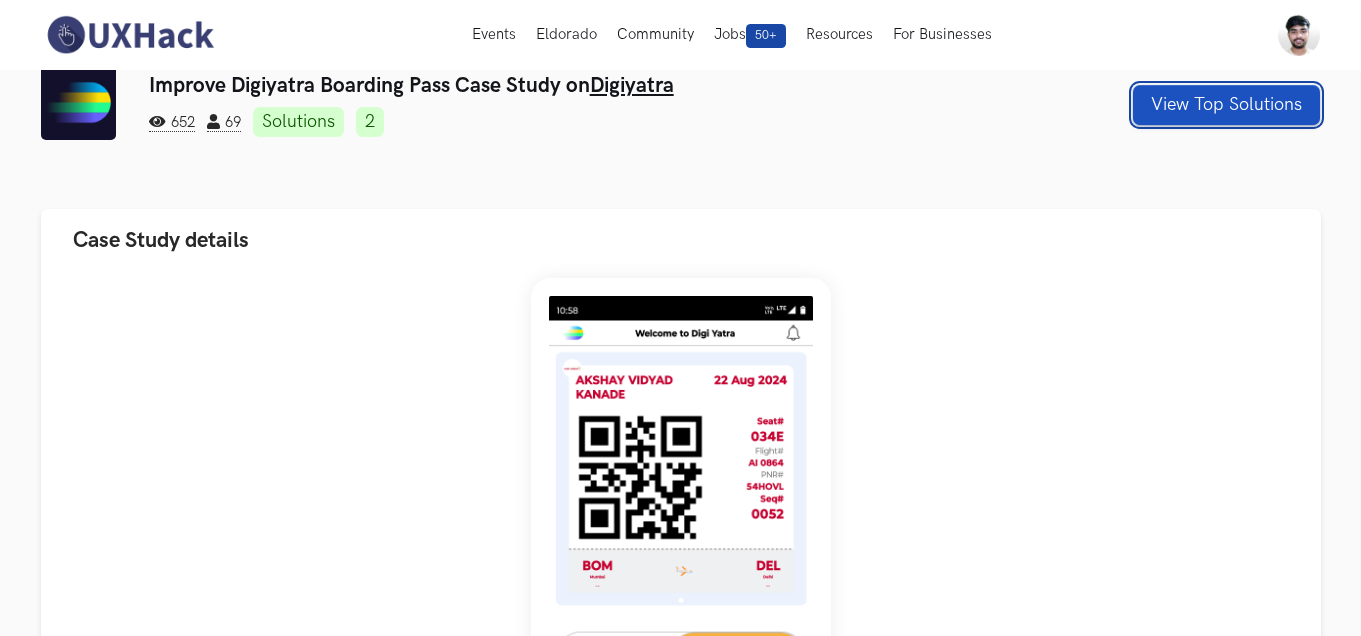 click on "View Top Solutions" at bounding box center (1226, 105) 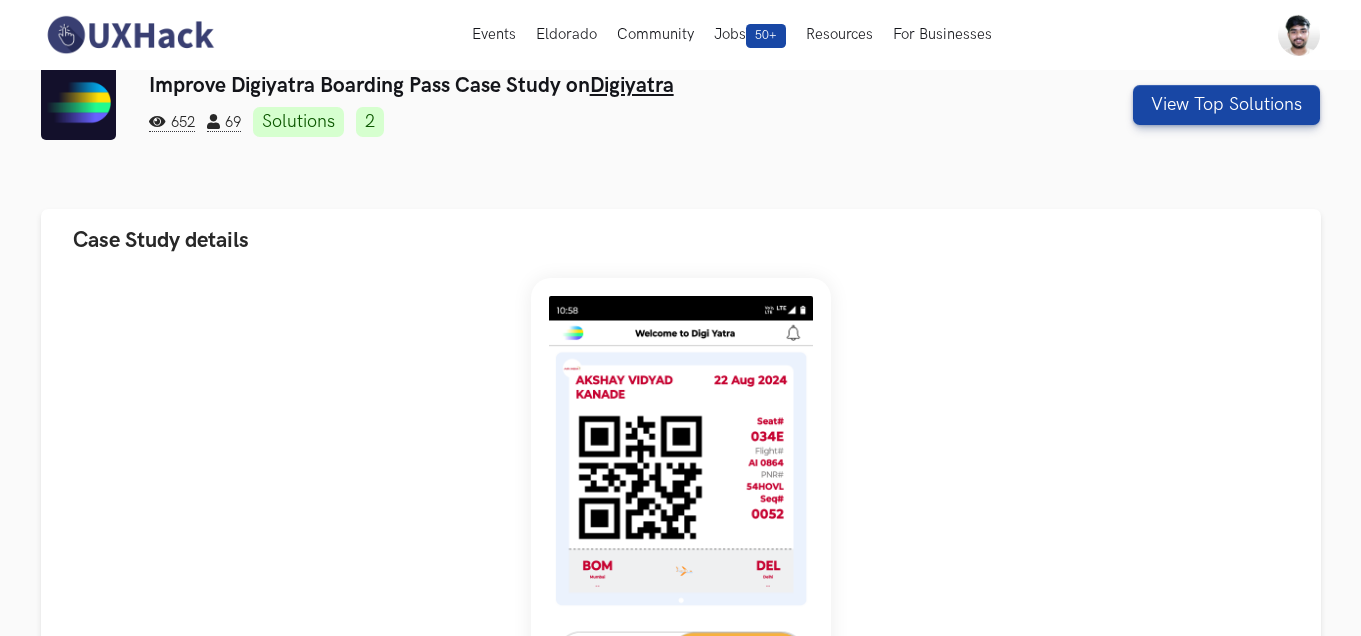 click at bounding box center (680, 277) 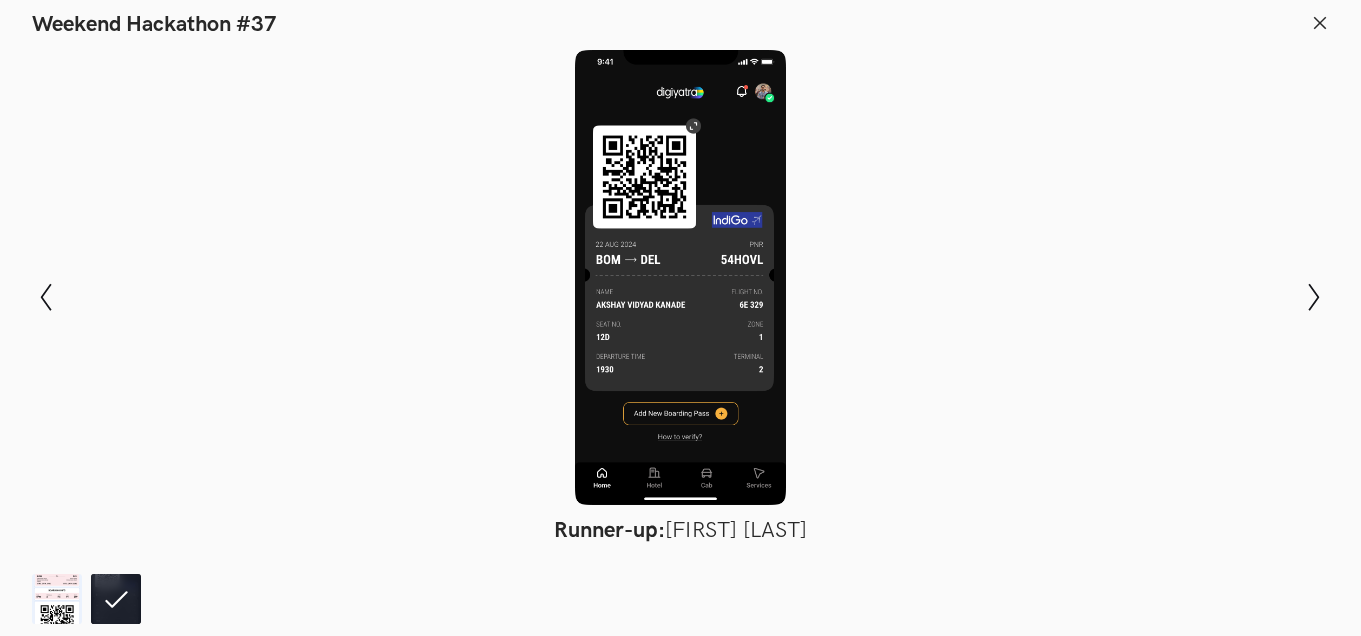 click at bounding box center [680, 277] 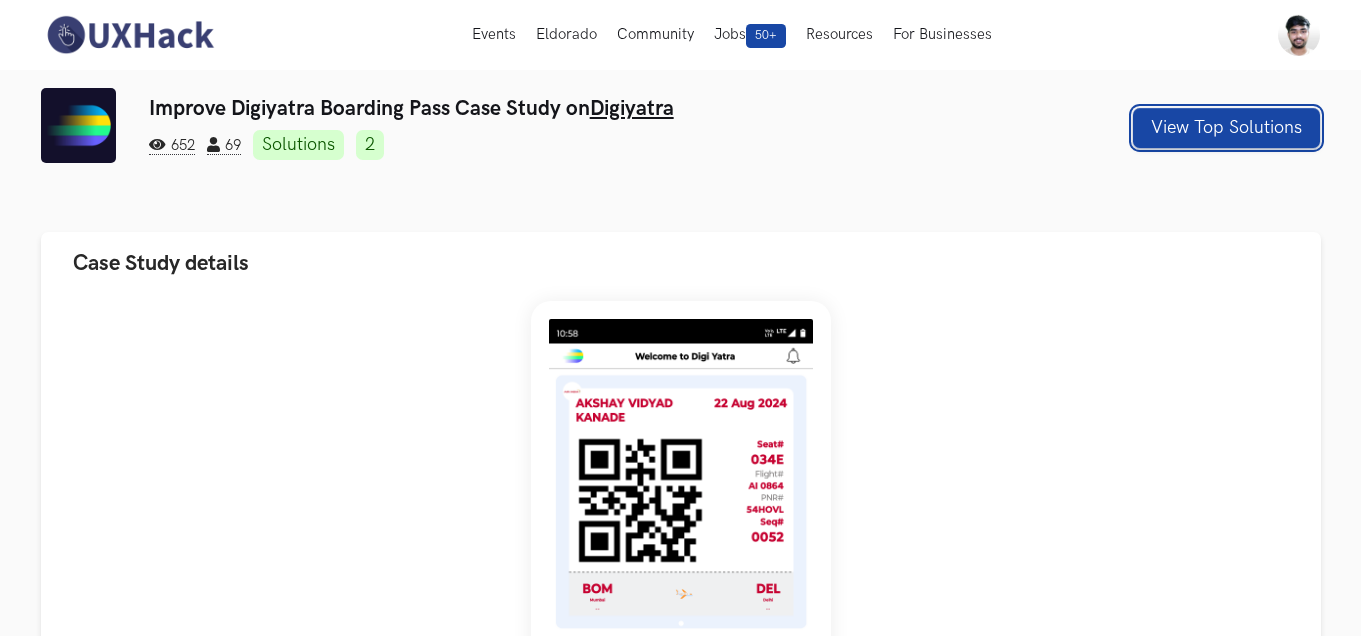 scroll, scrollTop: 23, scrollLeft: 0, axis: vertical 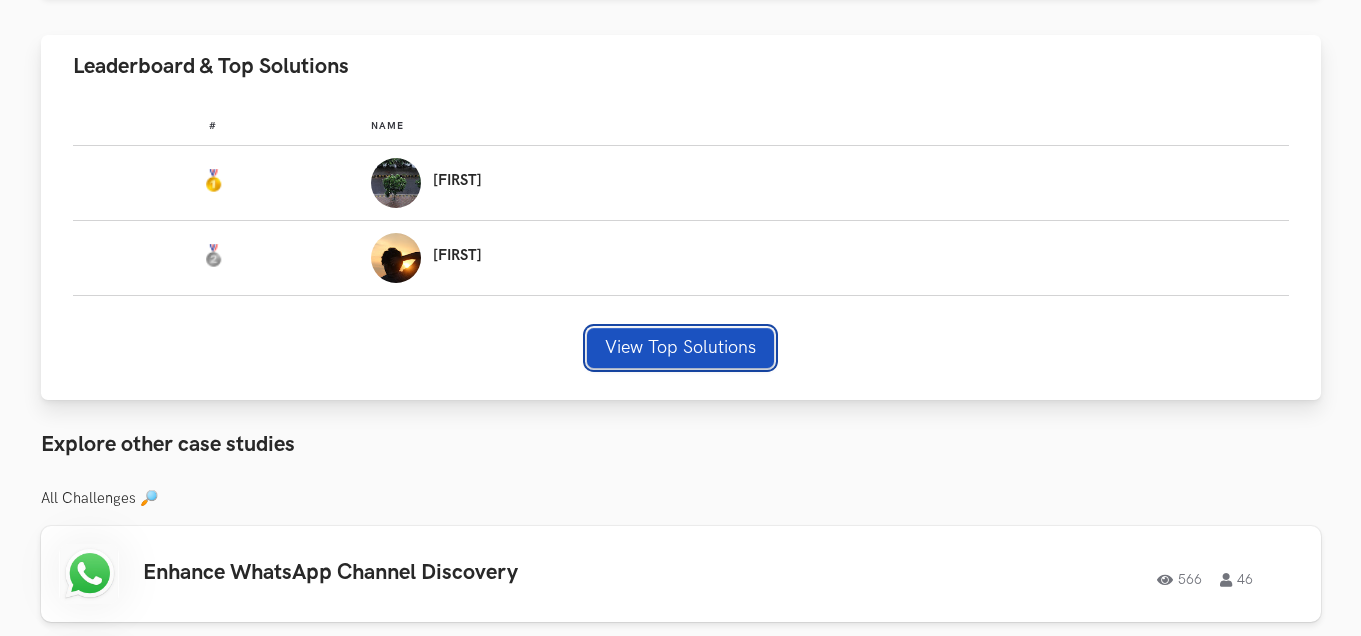 click on "View Top Solutions" at bounding box center [680, 348] 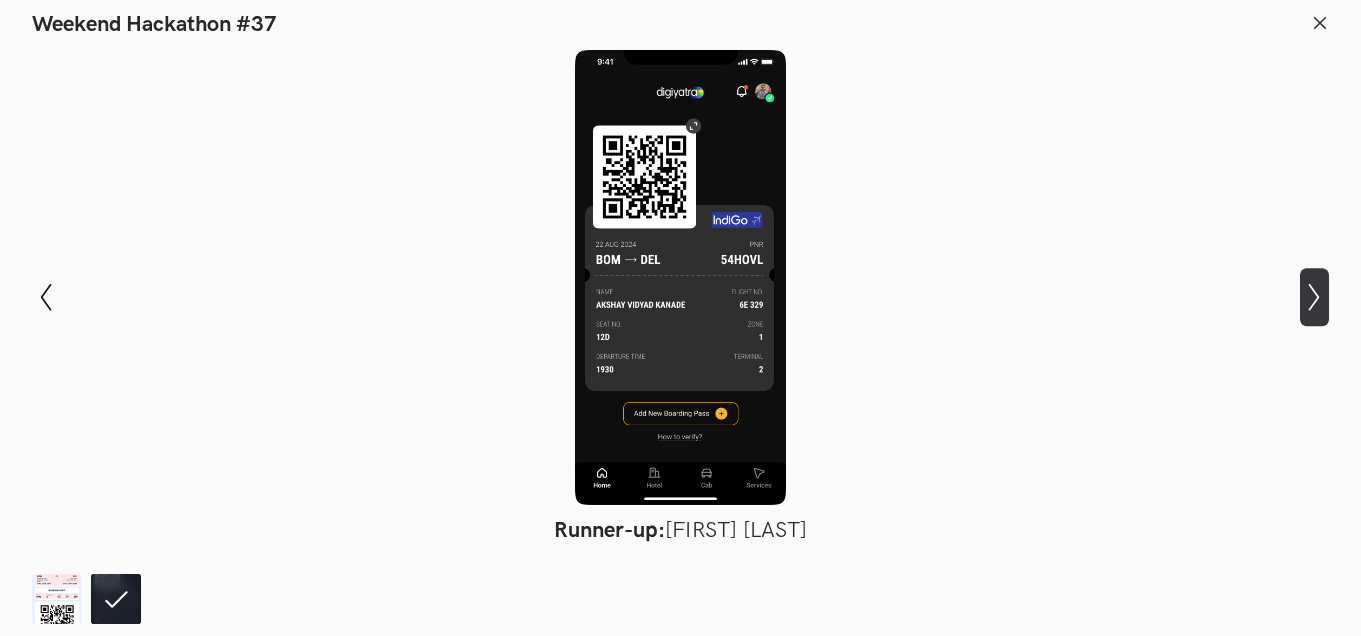 click on "Show next slide" 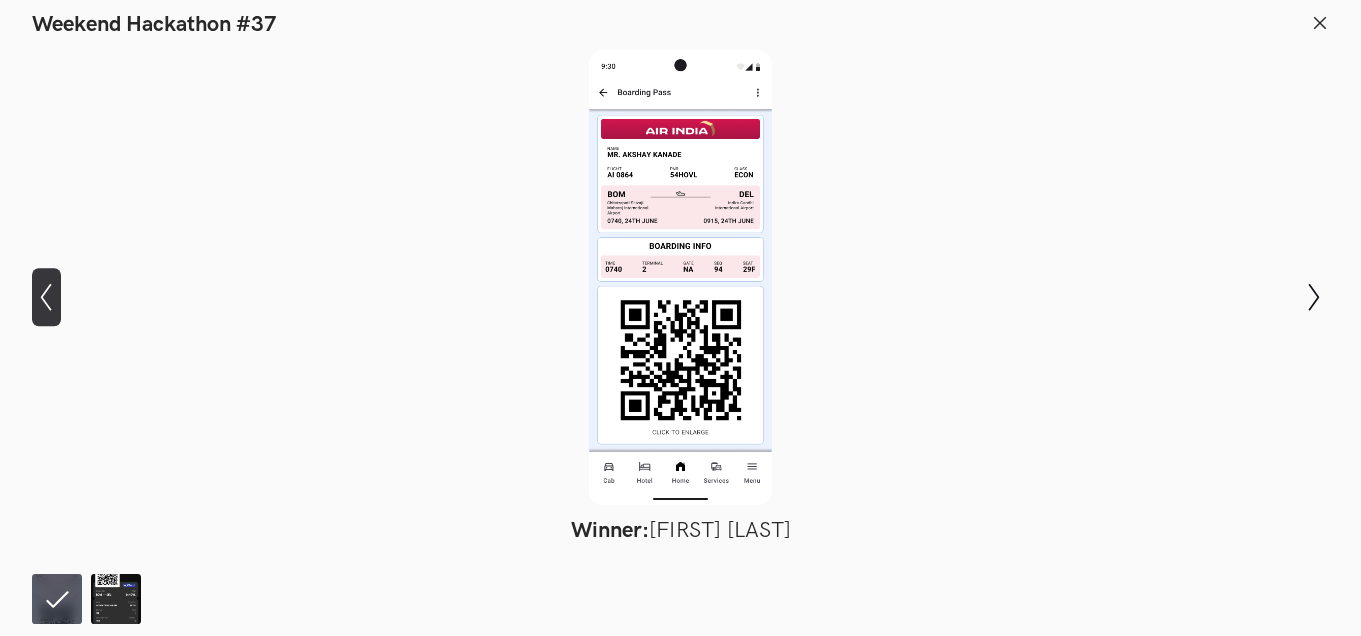click on "Show previous slide" 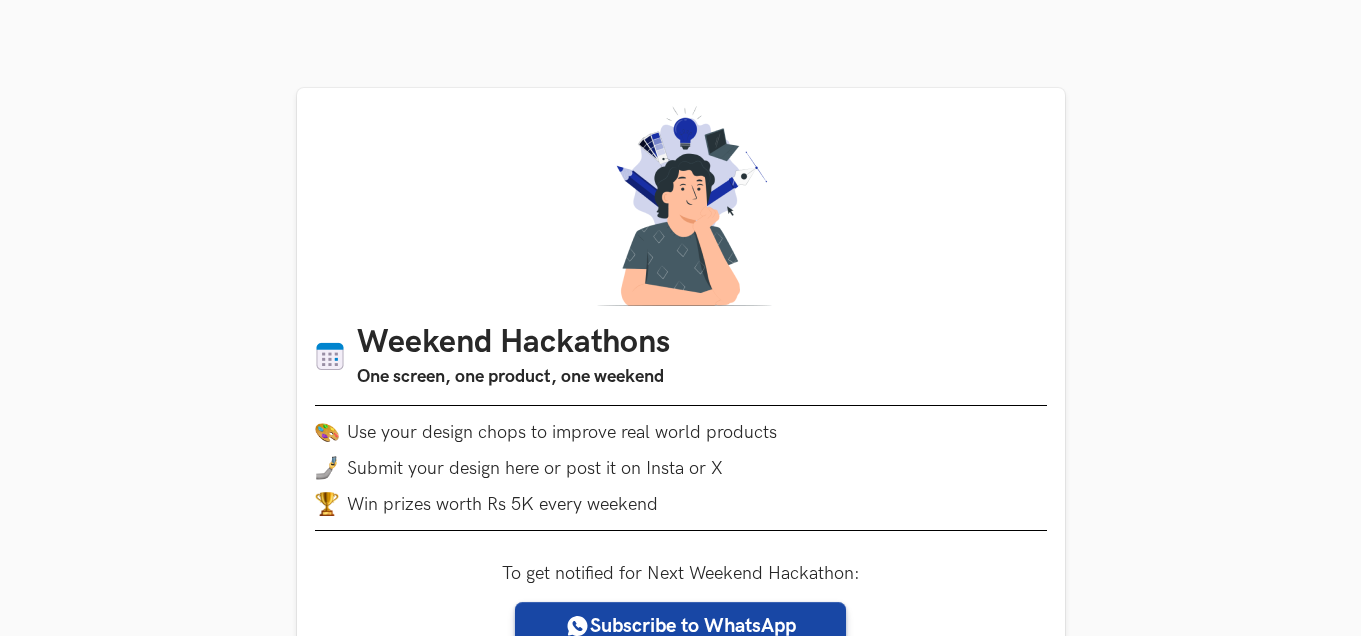 scroll, scrollTop: 4621, scrollLeft: 0, axis: vertical 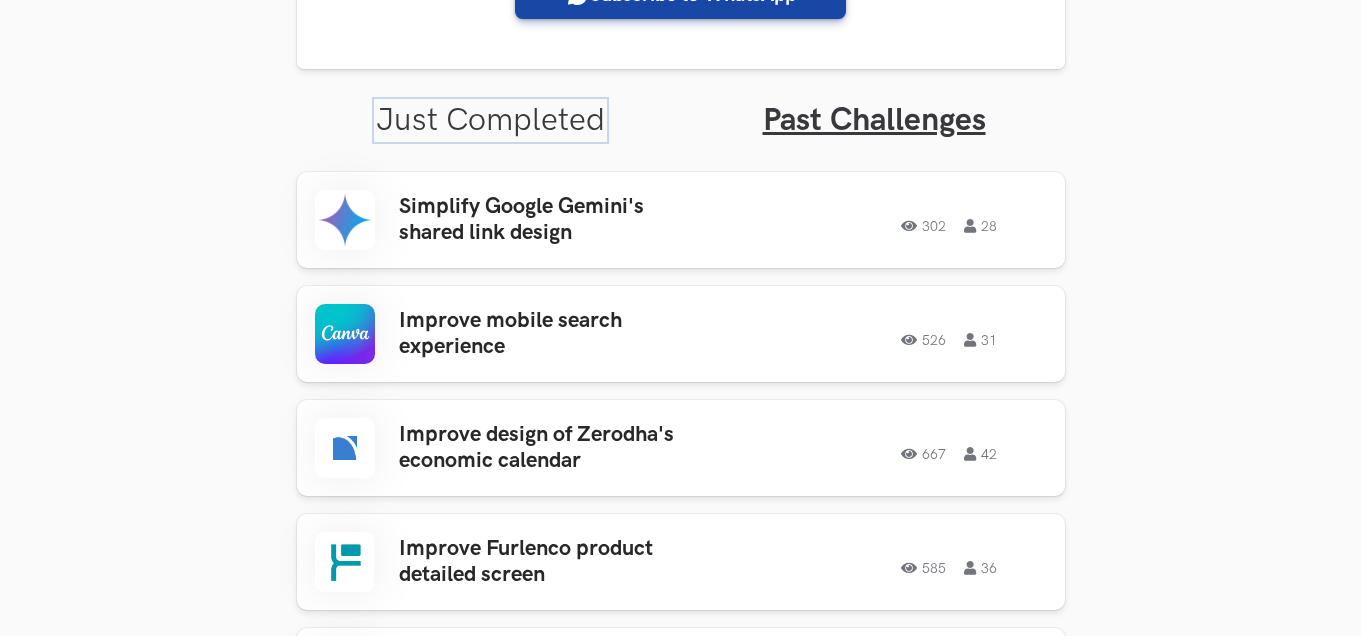 click on "Just Completed" at bounding box center (490, 120) 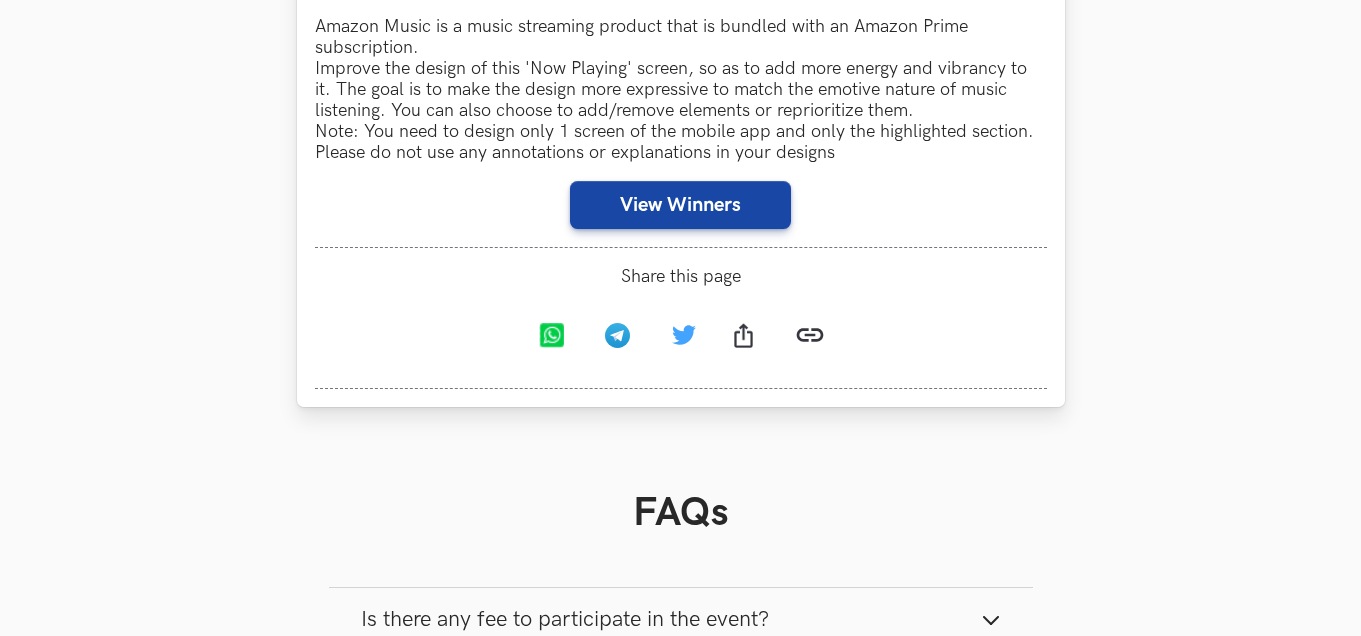 scroll, scrollTop: 1905, scrollLeft: 0, axis: vertical 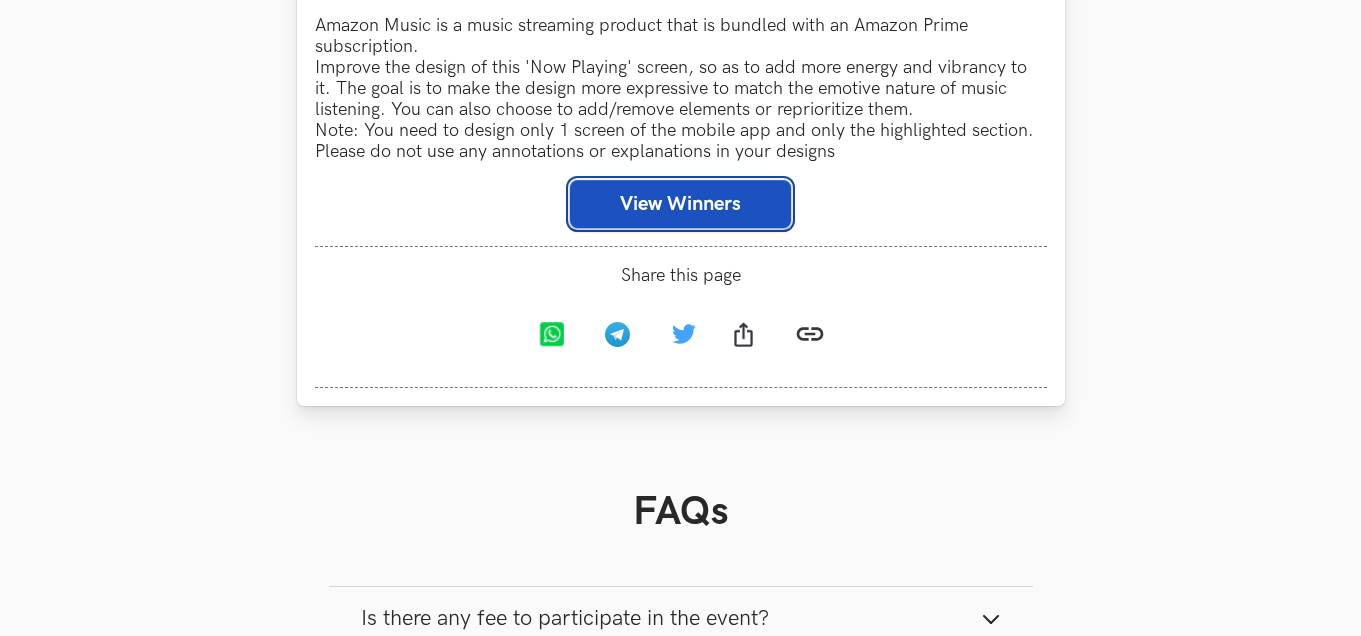 click on "View Winners" at bounding box center (680, 204) 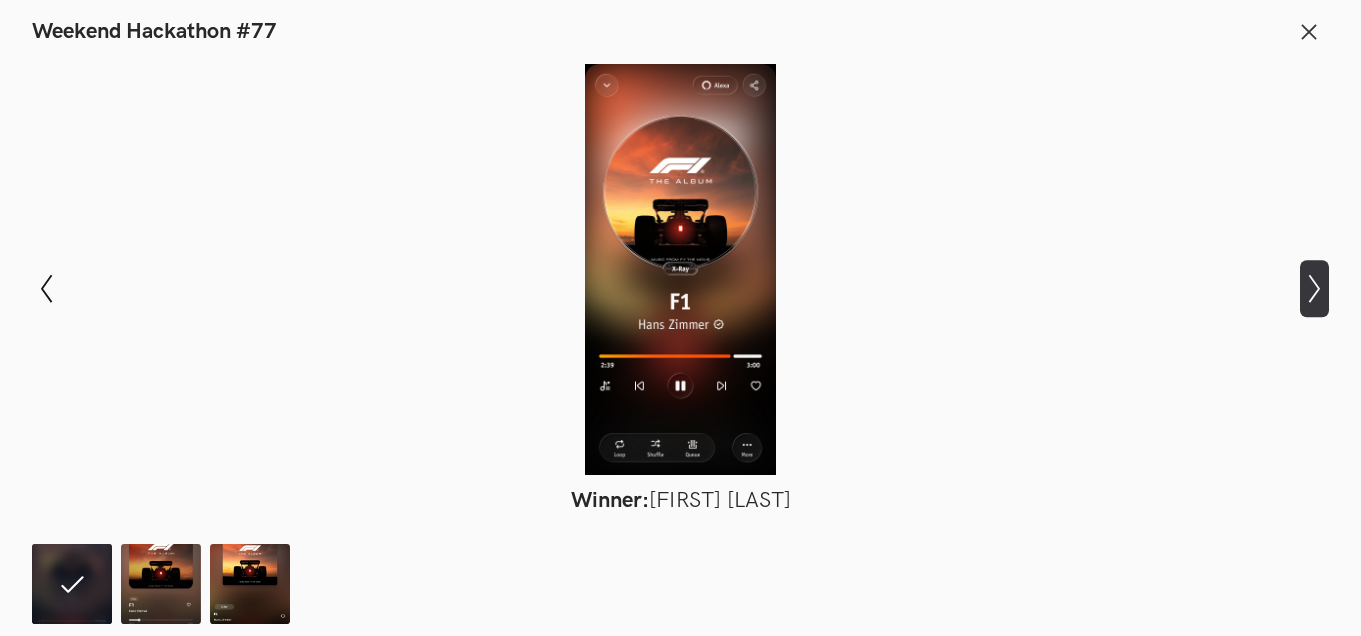 click on "Show next slide" at bounding box center (1314, 289) 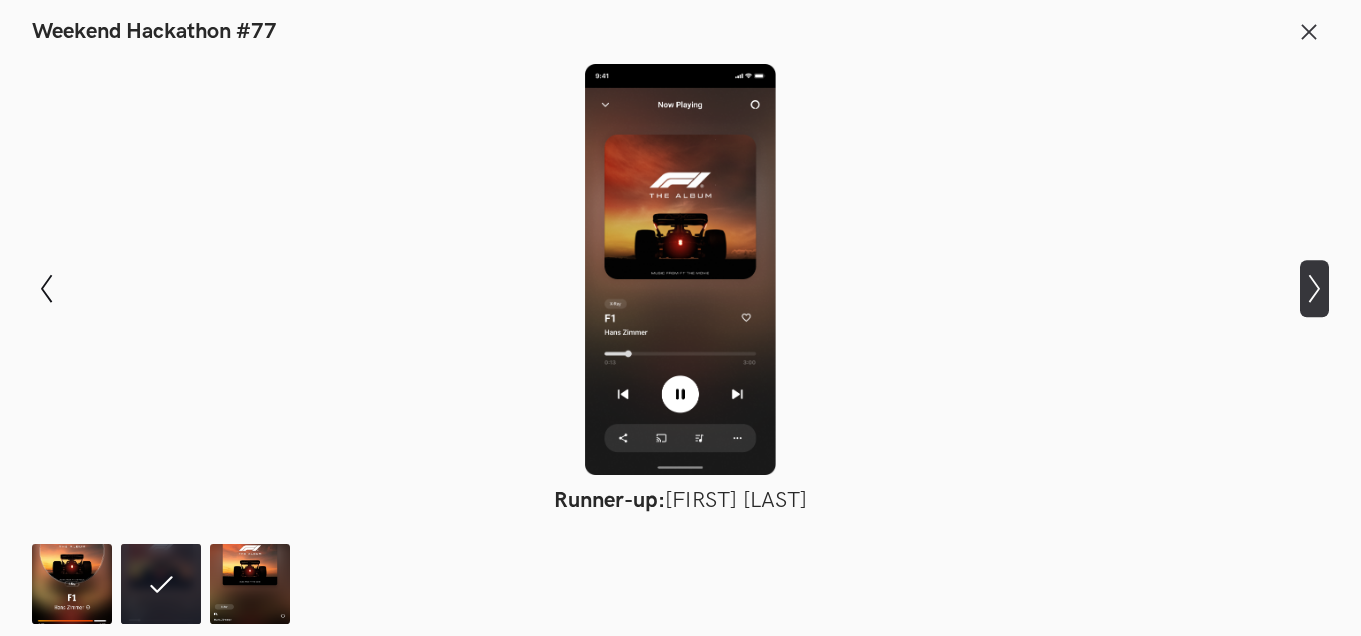 click on "Show next slide" at bounding box center (1314, 289) 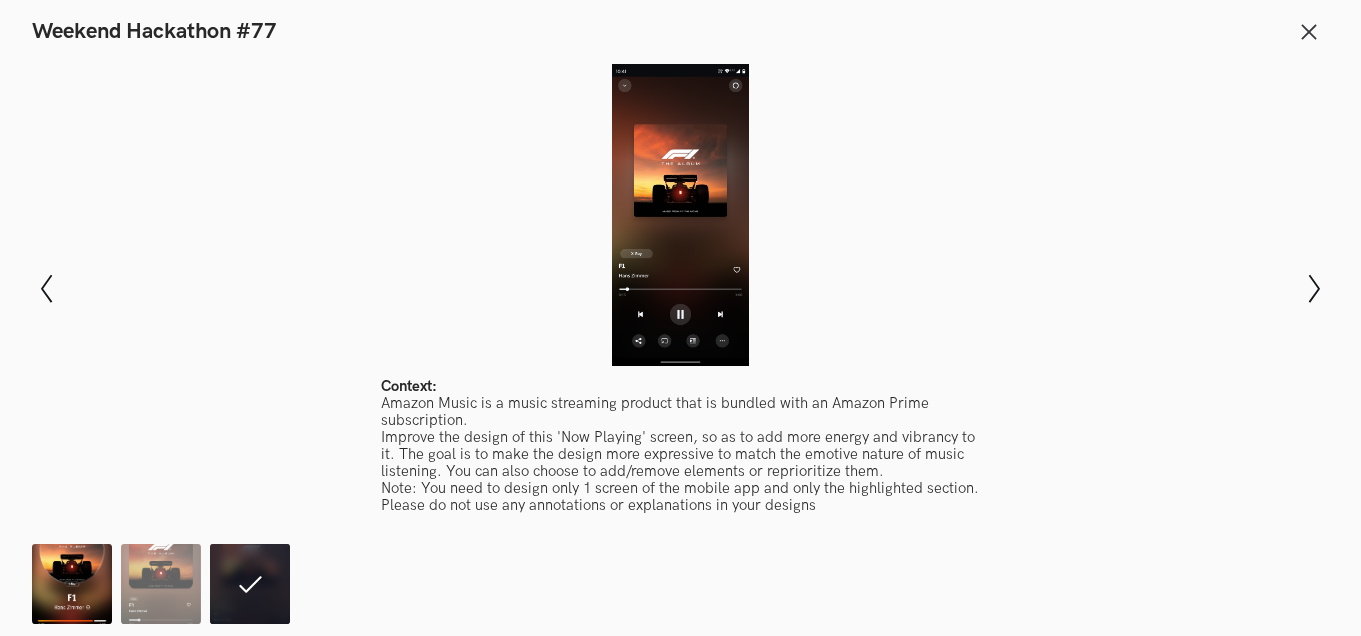click at bounding box center [72, 584] 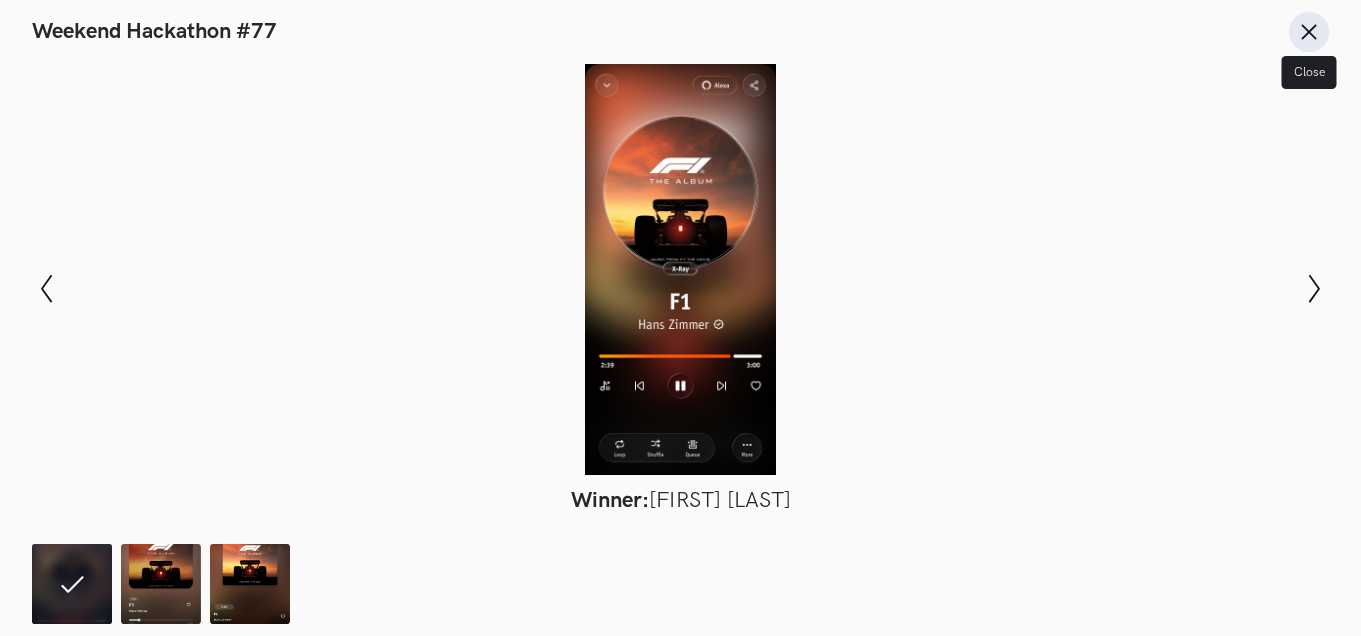 click 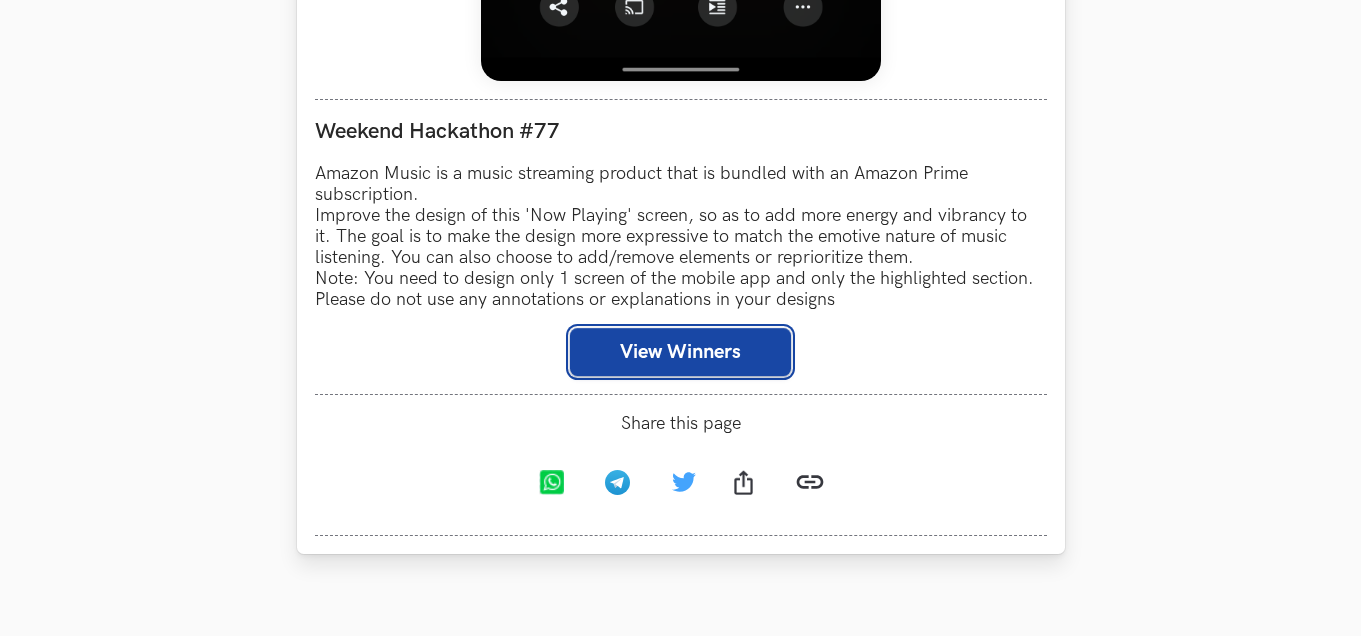 scroll, scrollTop: 1758, scrollLeft: 0, axis: vertical 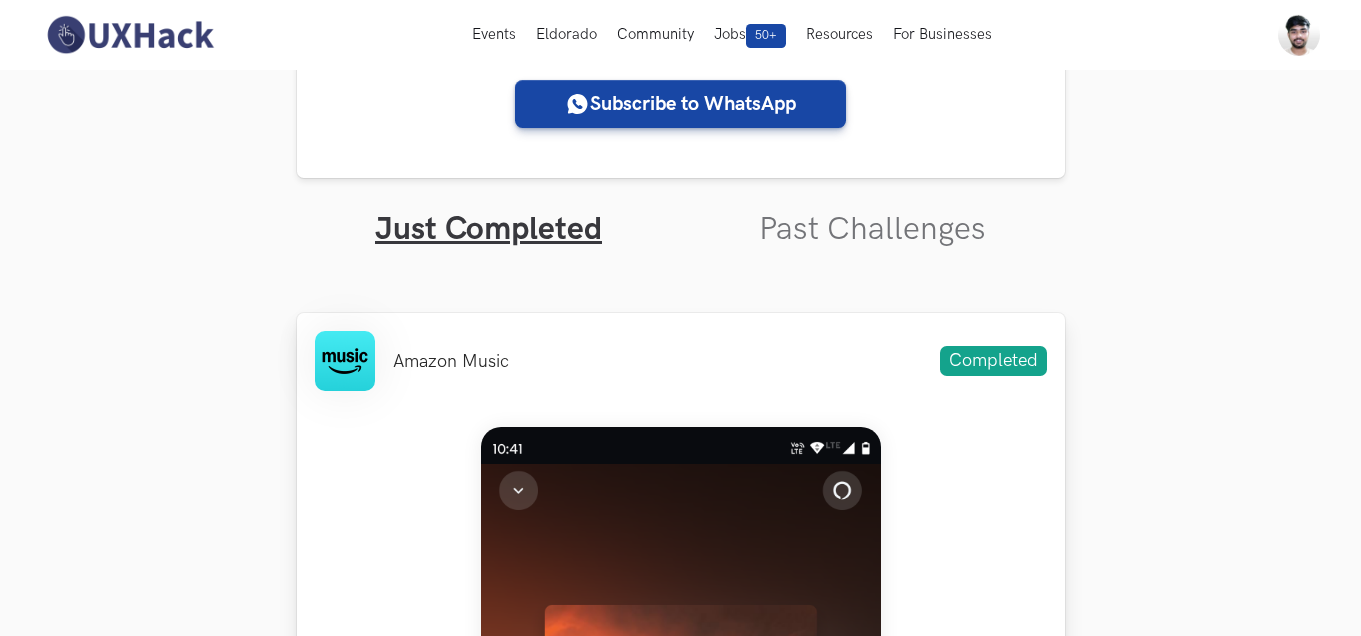 click on "Amazon Music" at bounding box center [412, 361] 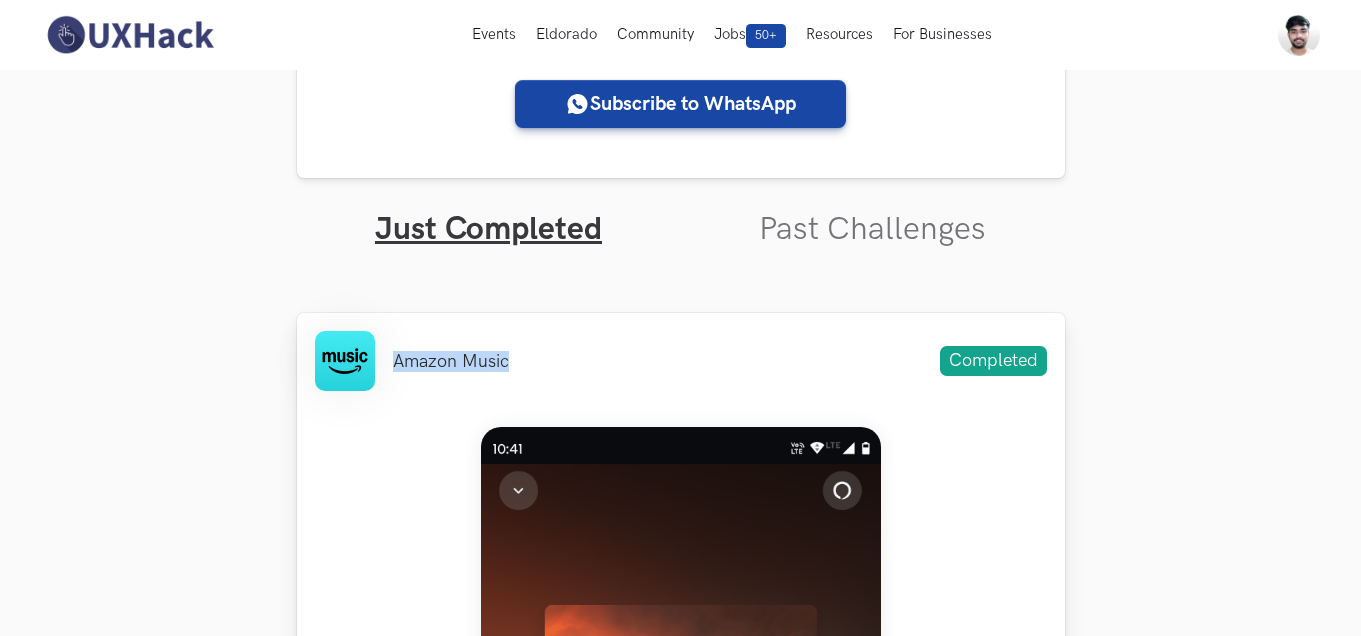 drag, startPoint x: 396, startPoint y: 360, endPoint x: 528, endPoint y: 361, distance: 132.00378 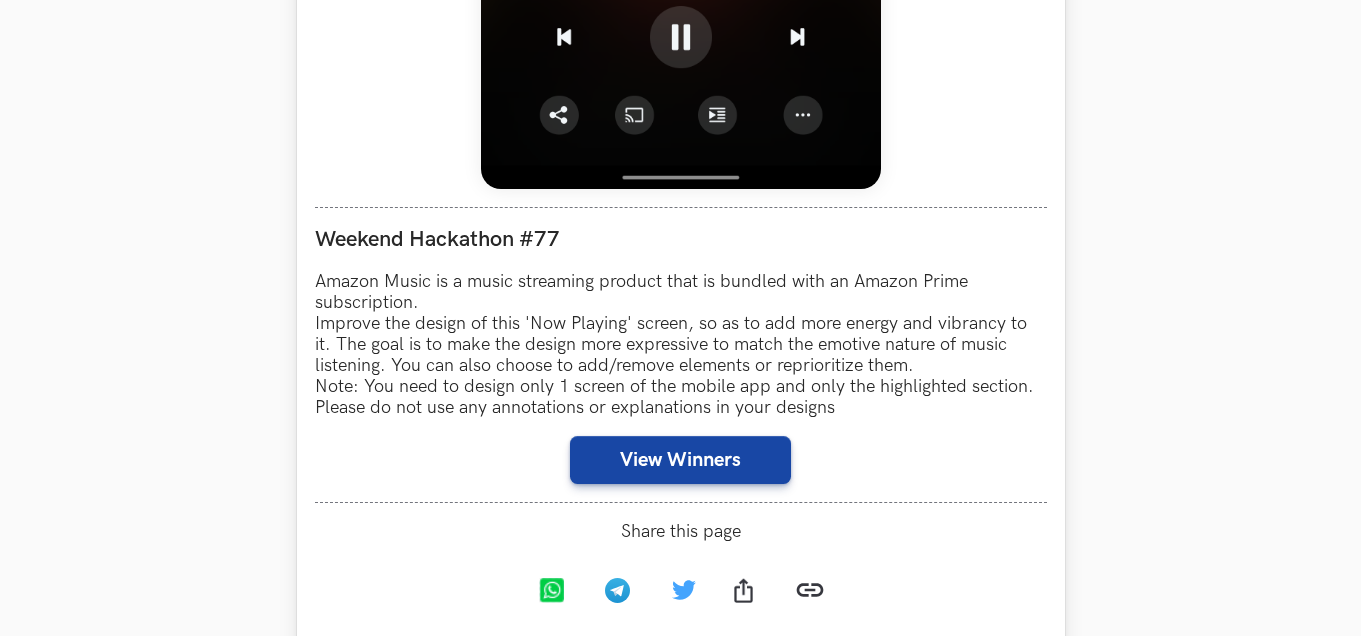 scroll, scrollTop: 1672, scrollLeft: 0, axis: vertical 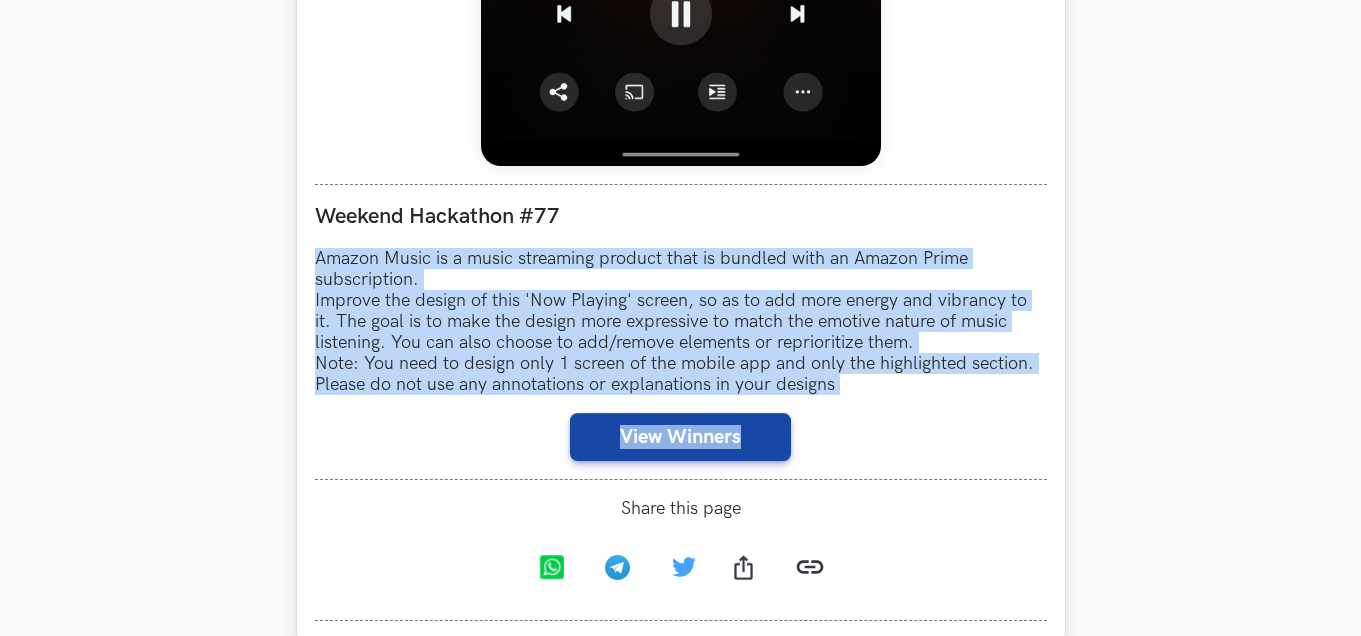 drag, startPoint x: 315, startPoint y: 257, endPoint x: 843, endPoint y: 399, distance: 546.76135 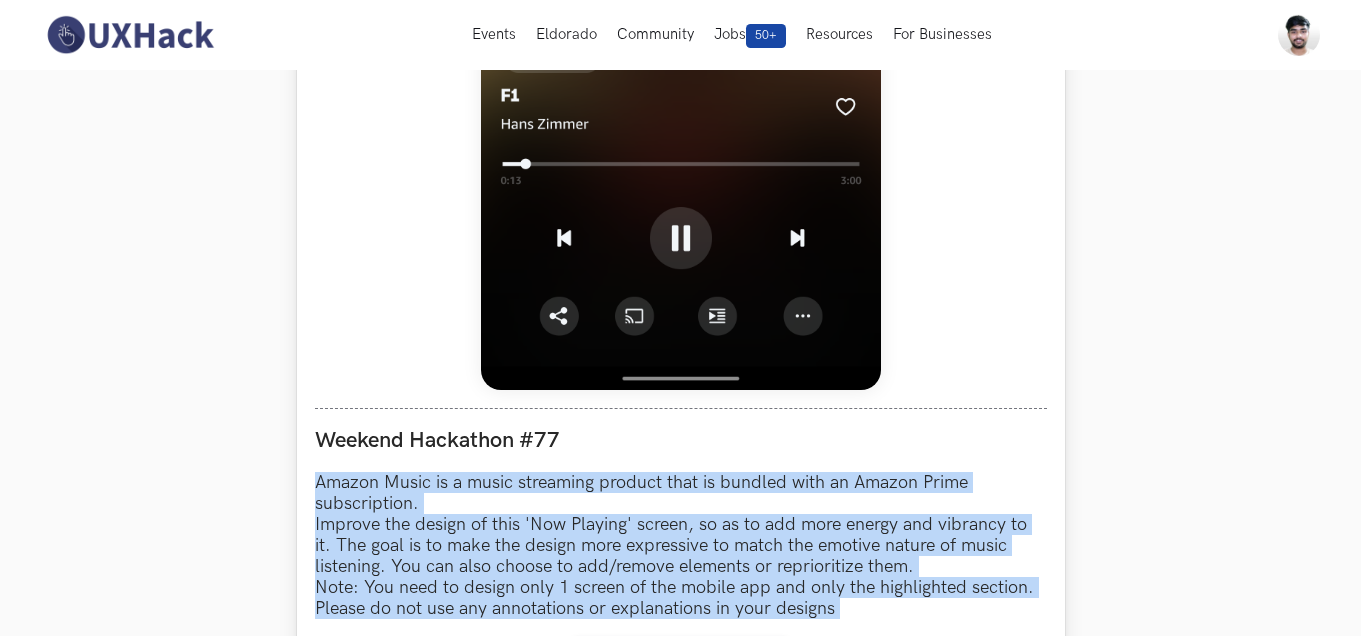 scroll, scrollTop: 1443, scrollLeft: 0, axis: vertical 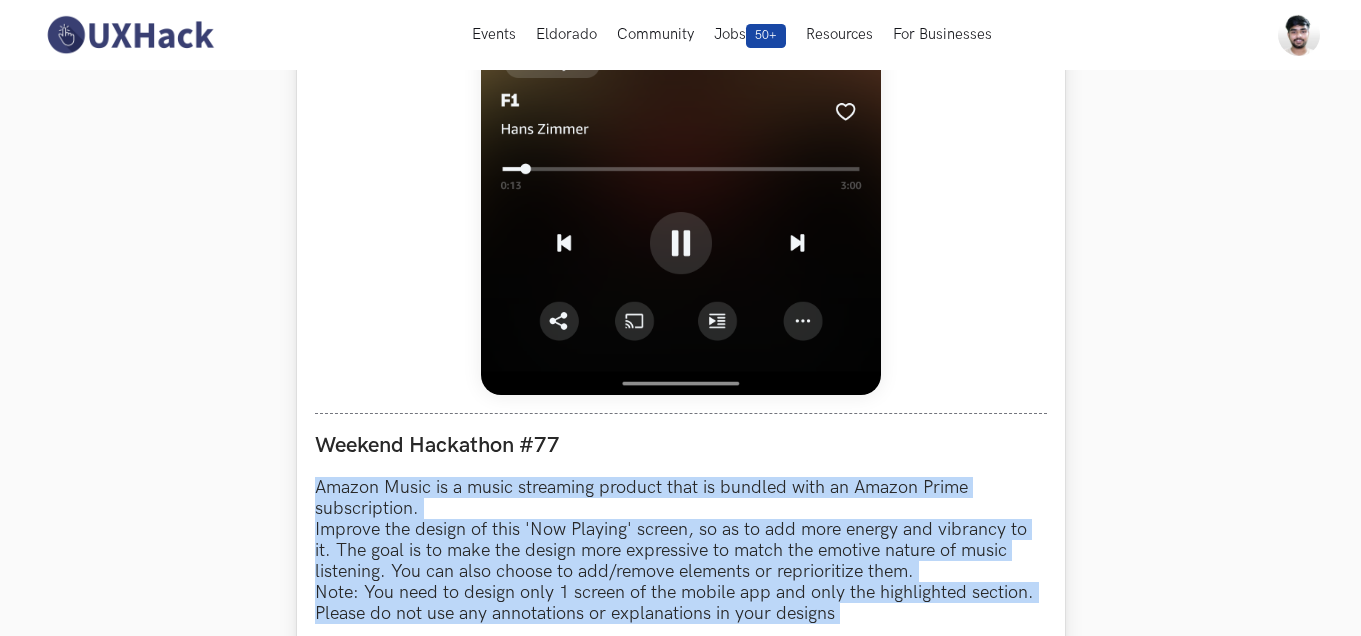 click at bounding box center [681, -50] 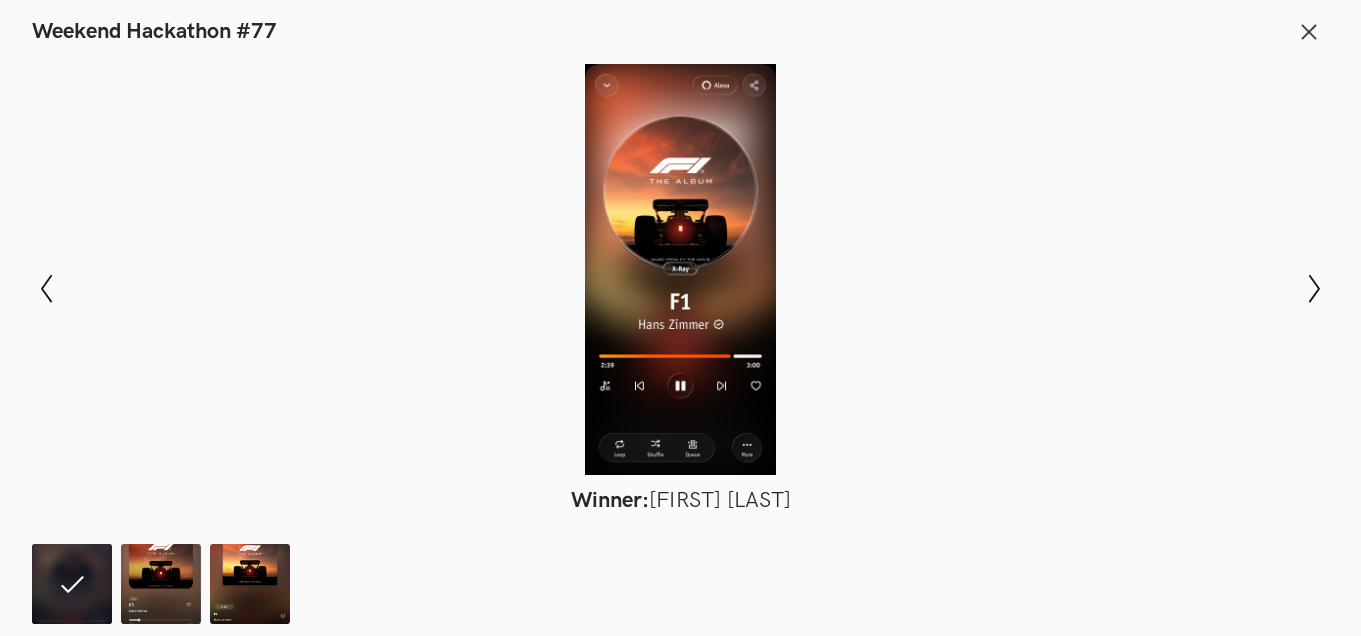 drag, startPoint x: 703, startPoint y: 230, endPoint x: 713, endPoint y: 223, distance: 12.206555 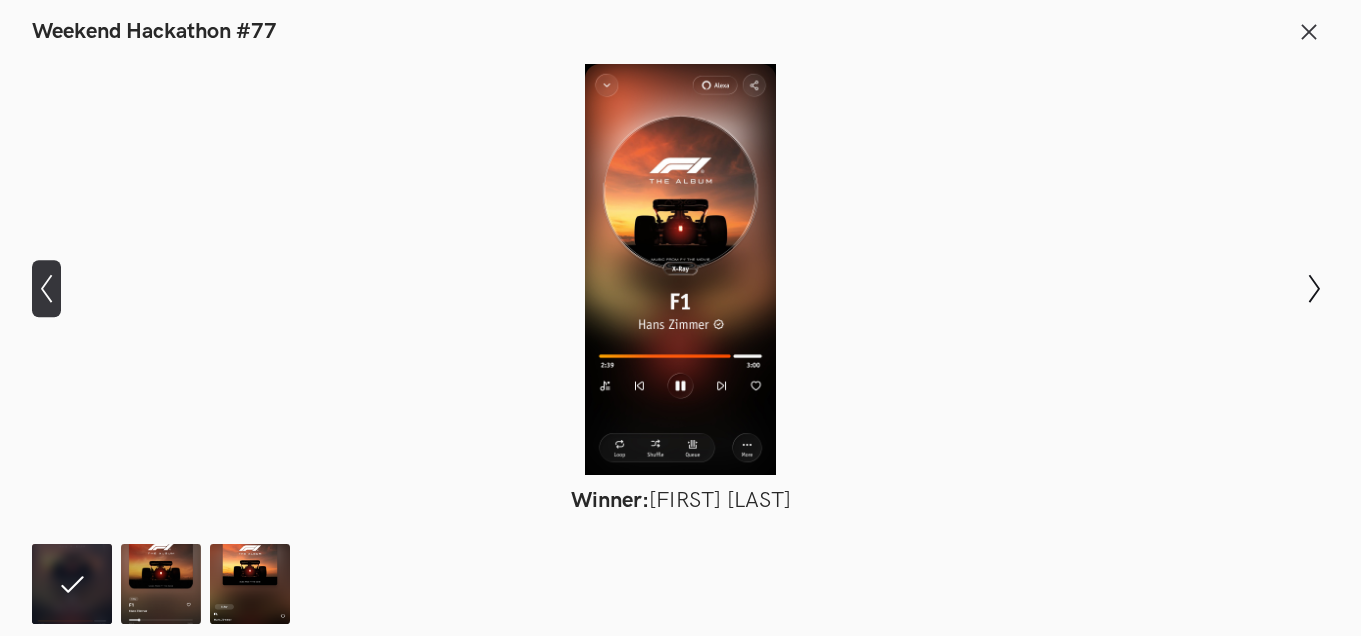 drag, startPoint x: 713, startPoint y: 223, endPoint x: 43, endPoint y: 276, distance: 672.093 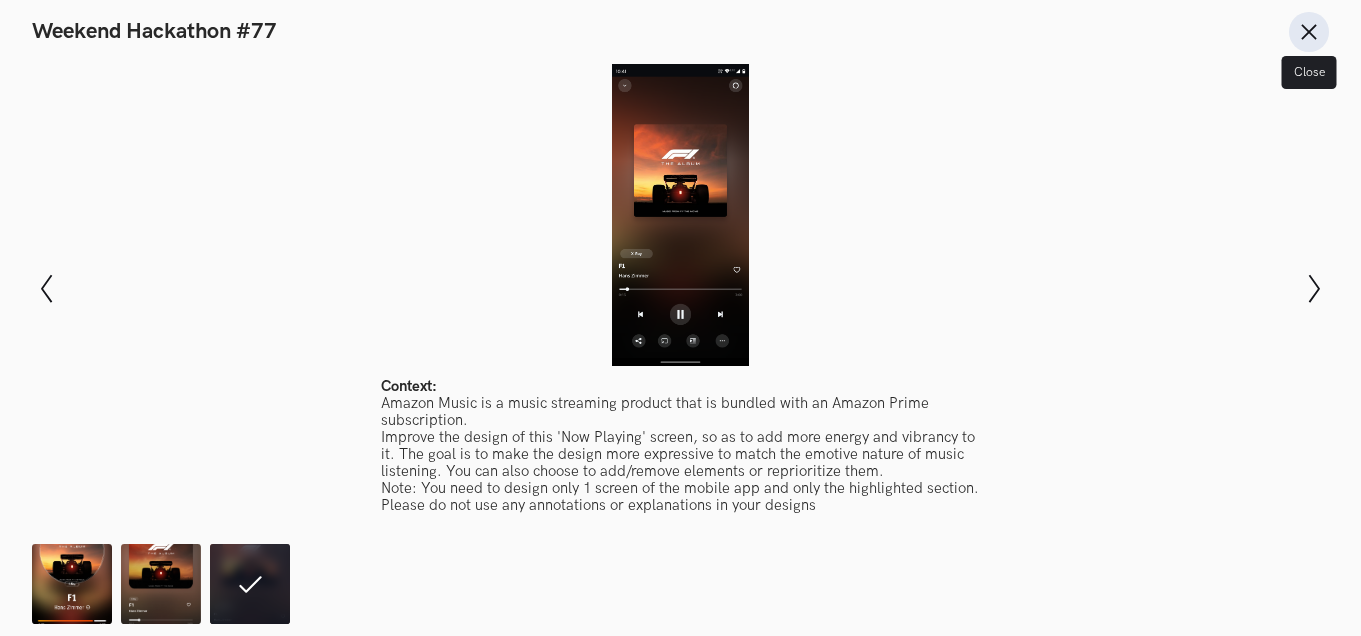click 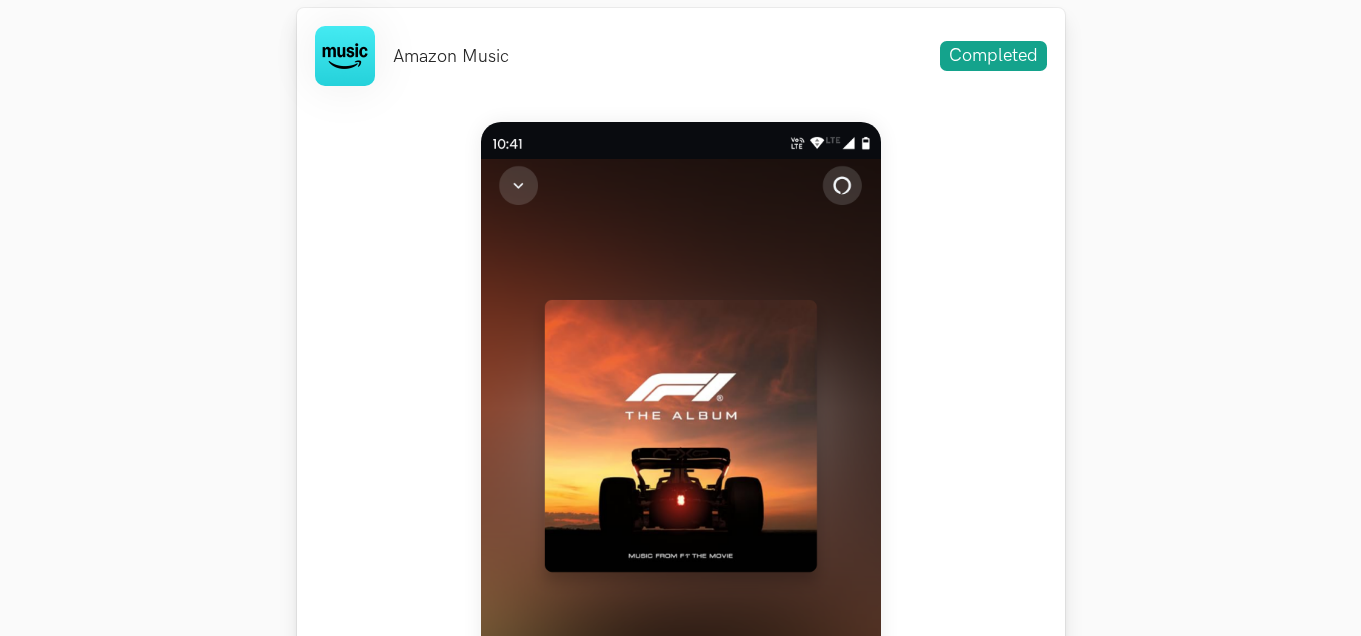 scroll, scrollTop: 828, scrollLeft: 0, axis: vertical 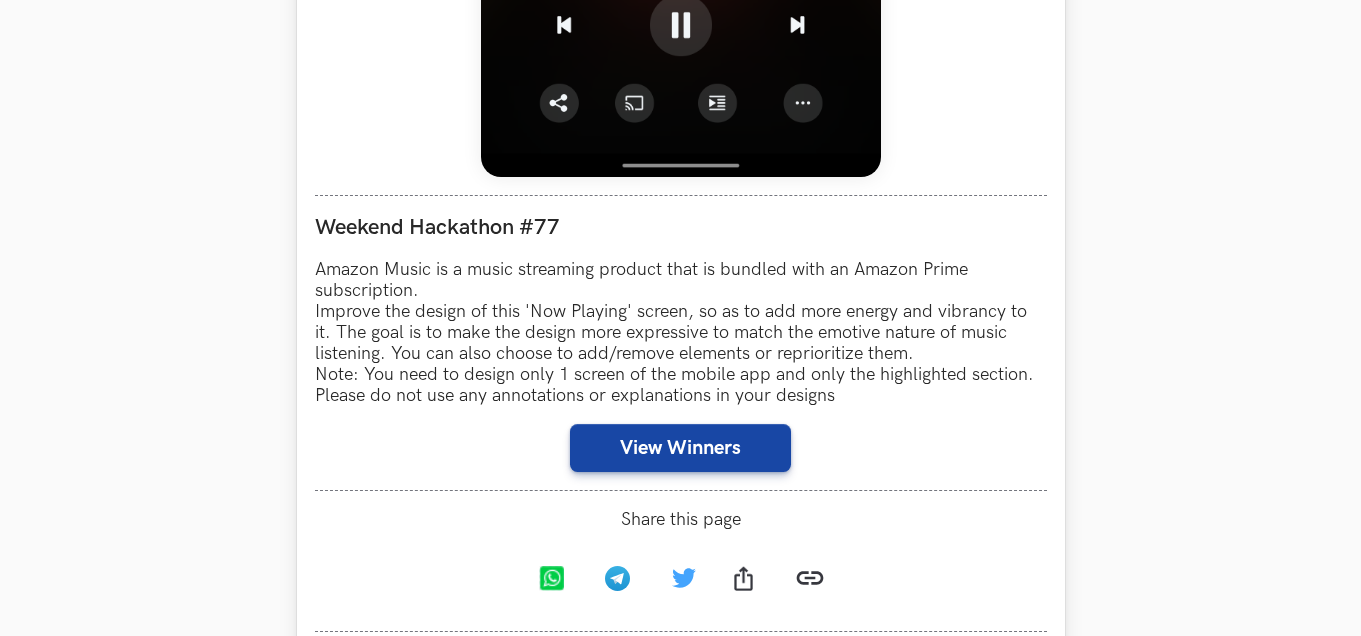 click on "Weekend Hackathon #77 Amazon Music is a music streaming product that is bundled with an Amazon Prime subscription.  Improve the design of this 'Now Playing' screen, so as to add more energy and vibrancy to it. The goal is to make the design more expressive to match the emotive nature of music listening. You can also choose to add/remove elements or reprioritize them. Note: You need to design only 1 screen of the mobile app and only the highlighted section. Please do not use any annotations or explanations in your designs View Winners" at bounding box center (681, 343) 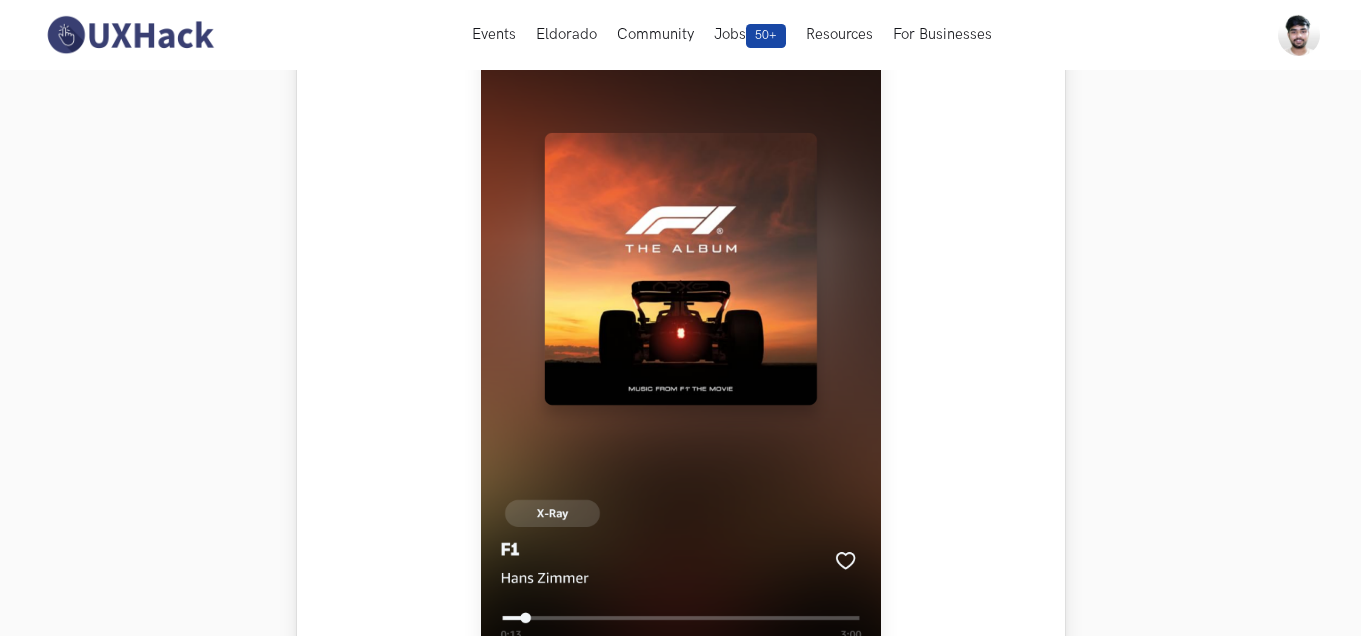 scroll, scrollTop: 993, scrollLeft: 0, axis: vertical 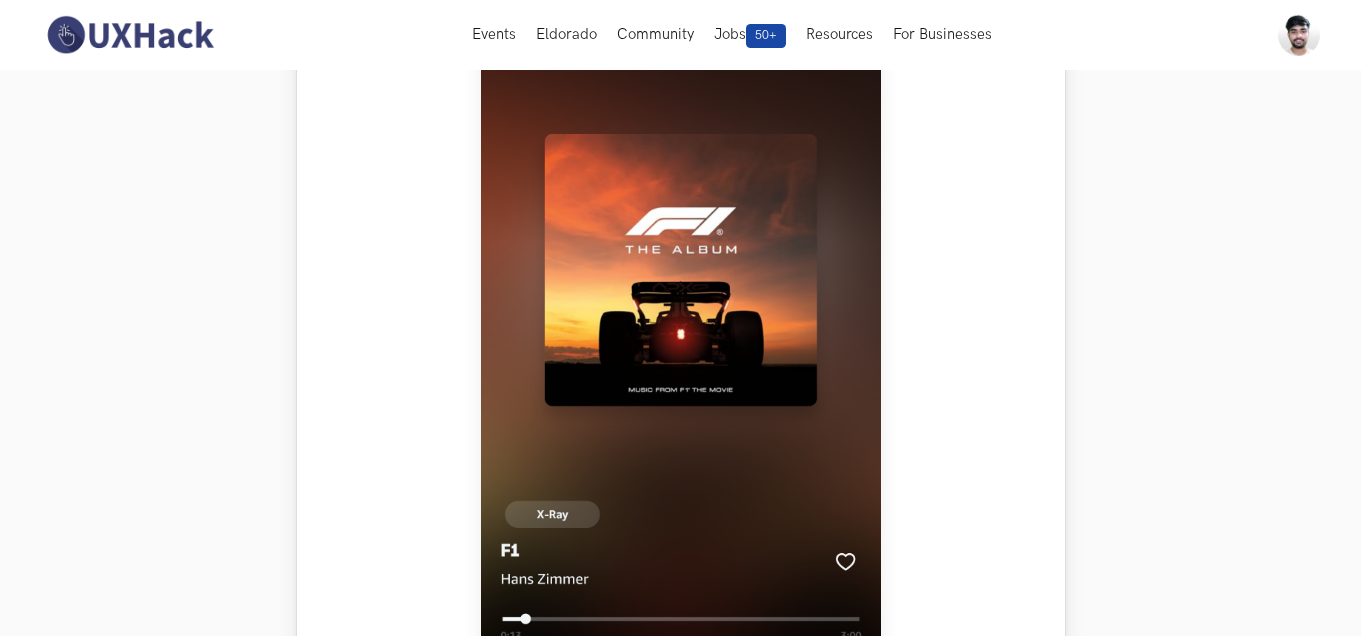 click at bounding box center (681, 400) 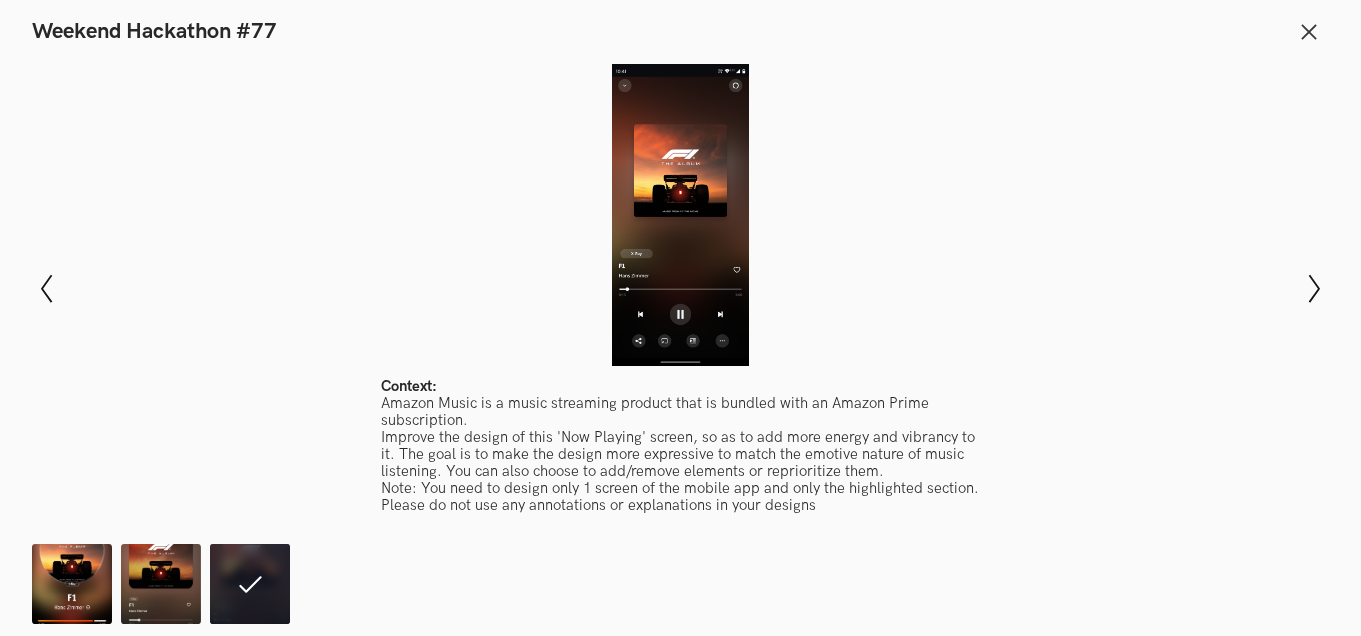 click at bounding box center [680, 215] 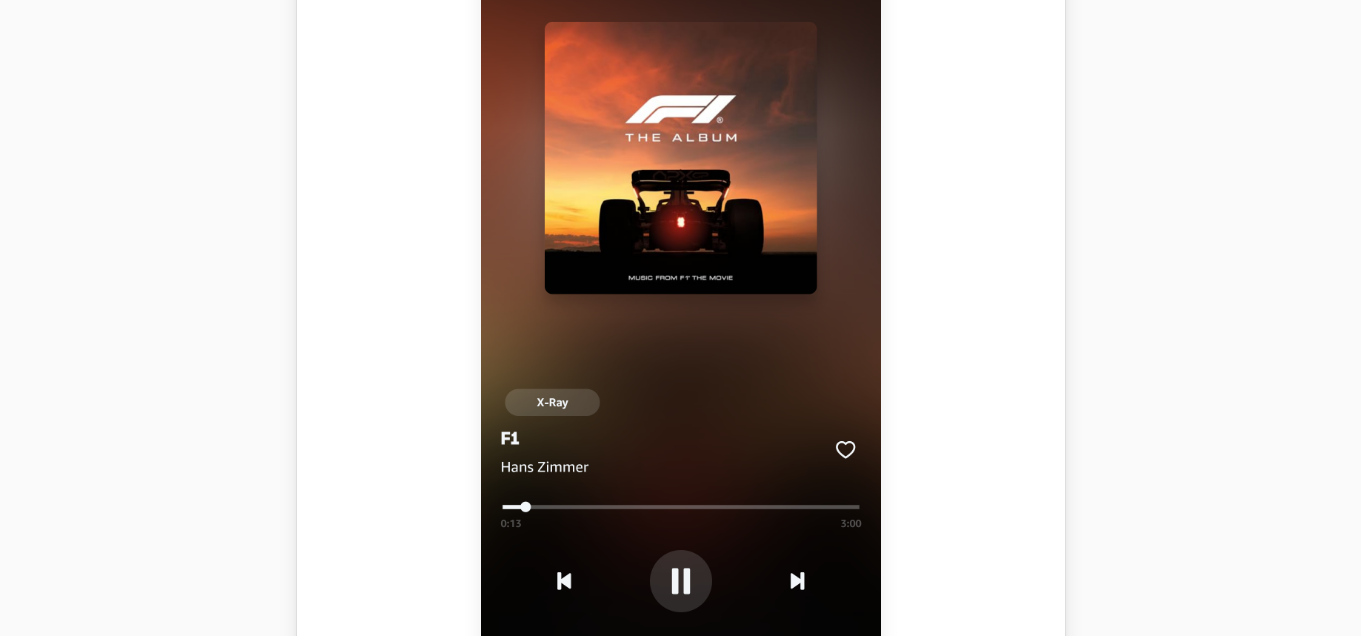 scroll, scrollTop: 1156, scrollLeft: 0, axis: vertical 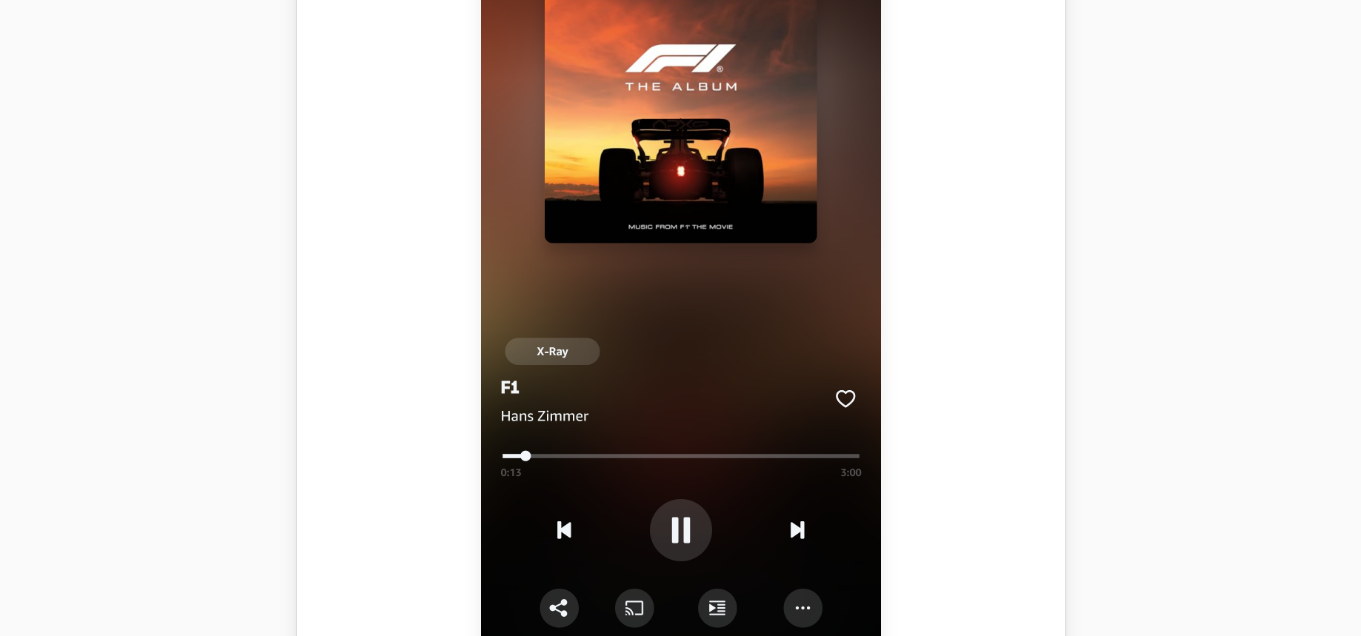 click at bounding box center [681, 237] 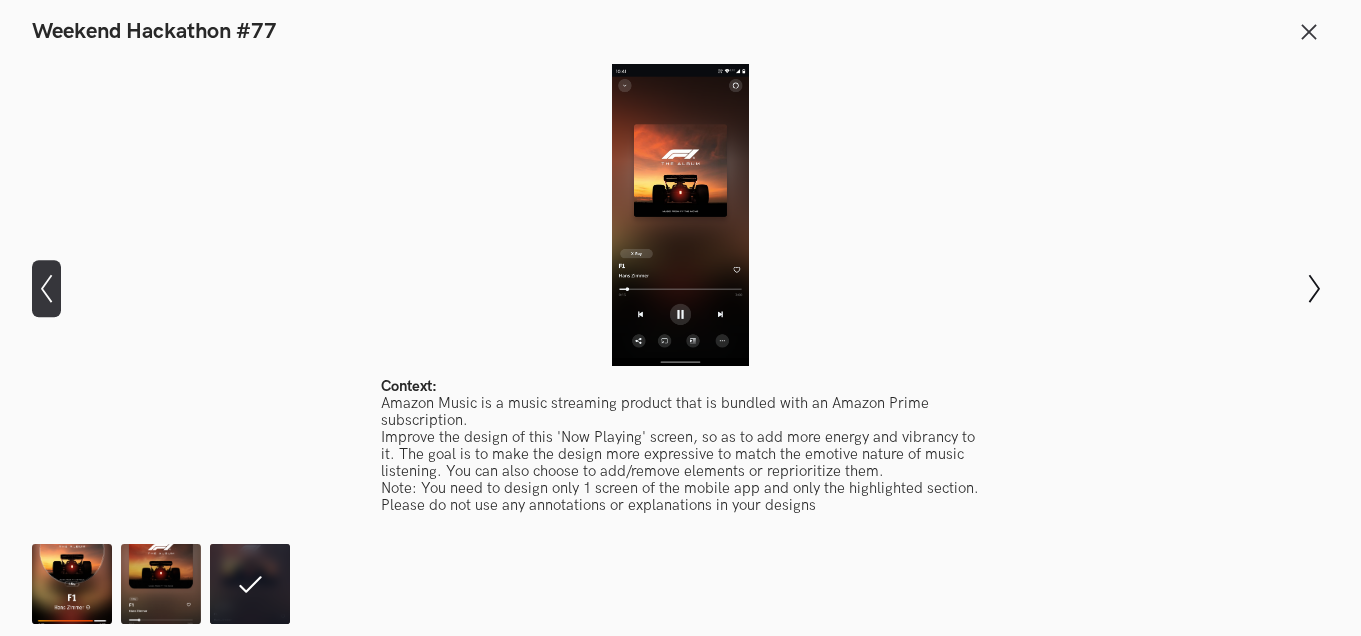 click on "Show previous slide" at bounding box center [46, 289] 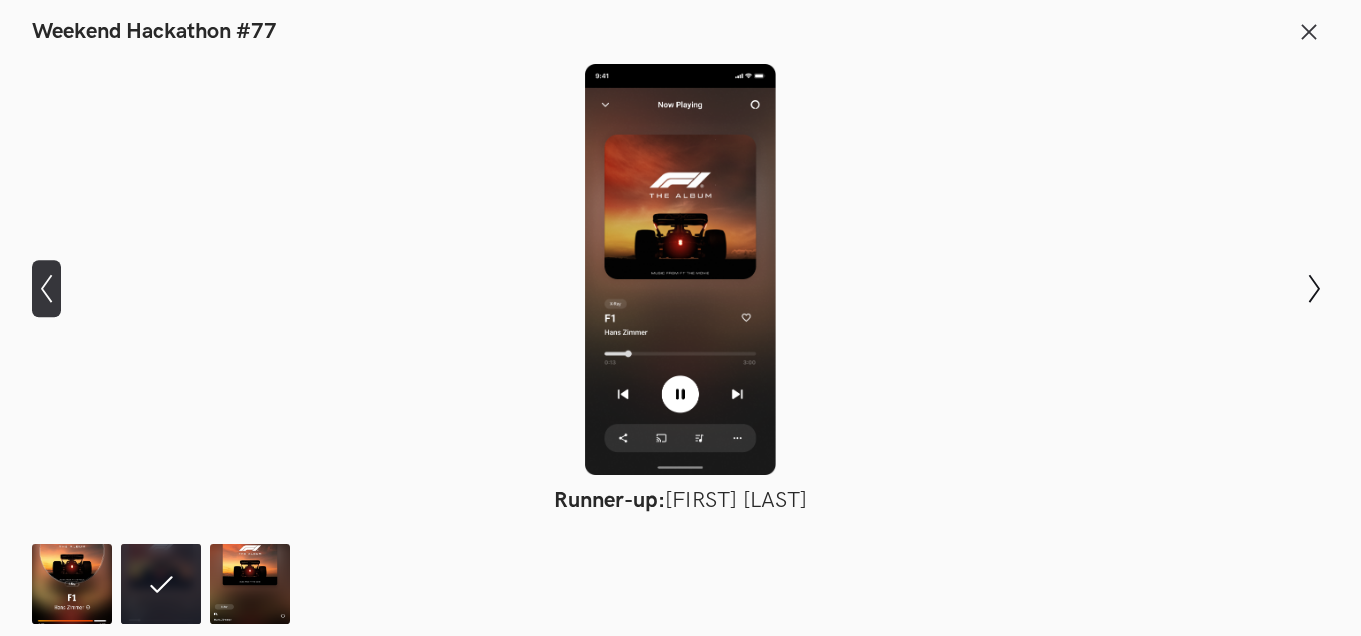 click on "Show previous slide" at bounding box center (46, 289) 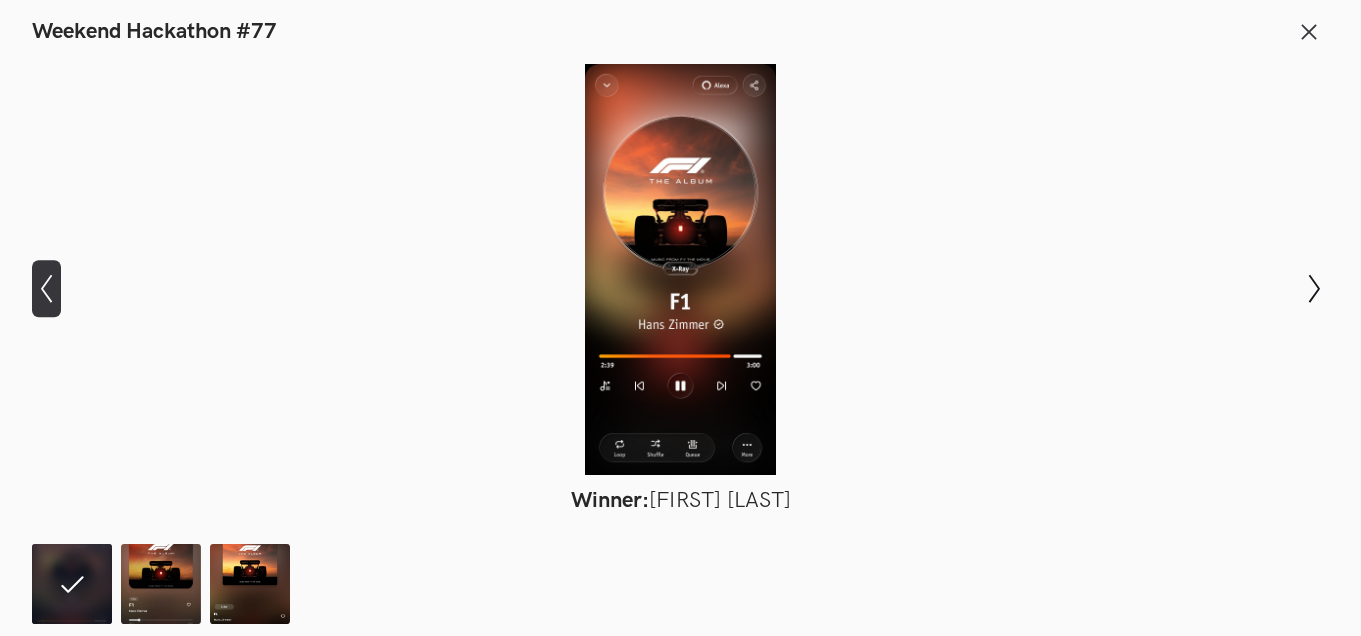 type 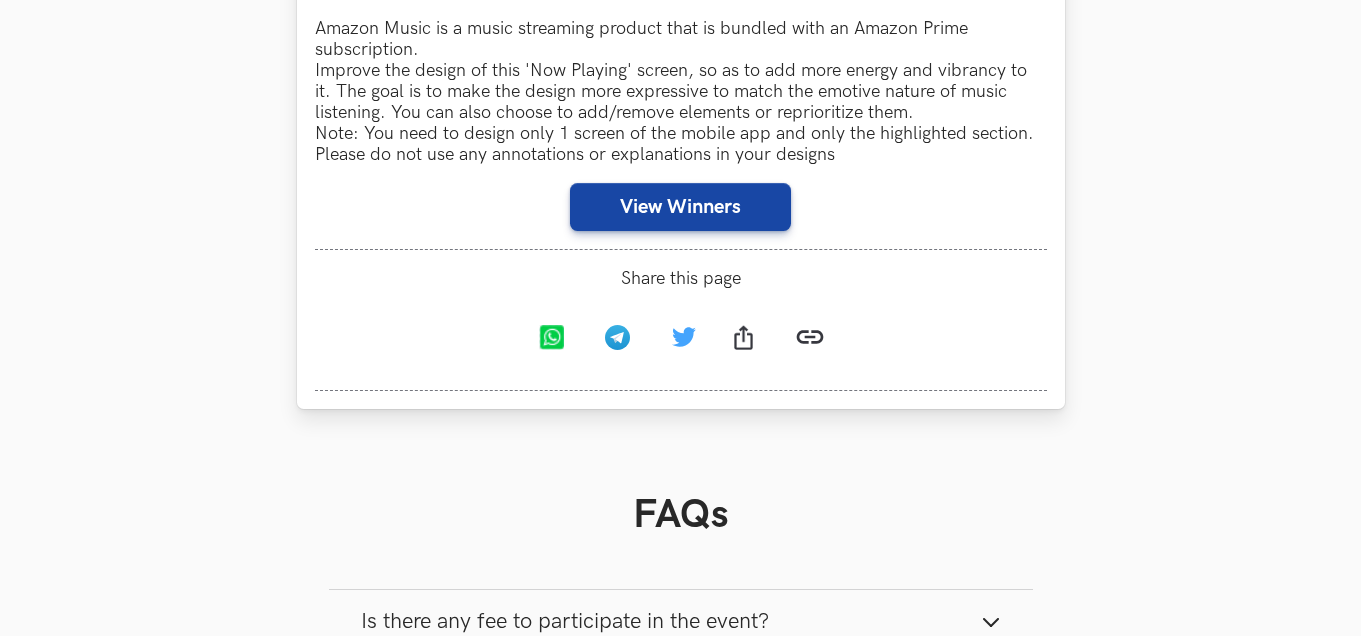 scroll, scrollTop: 2013, scrollLeft: 0, axis: vertical 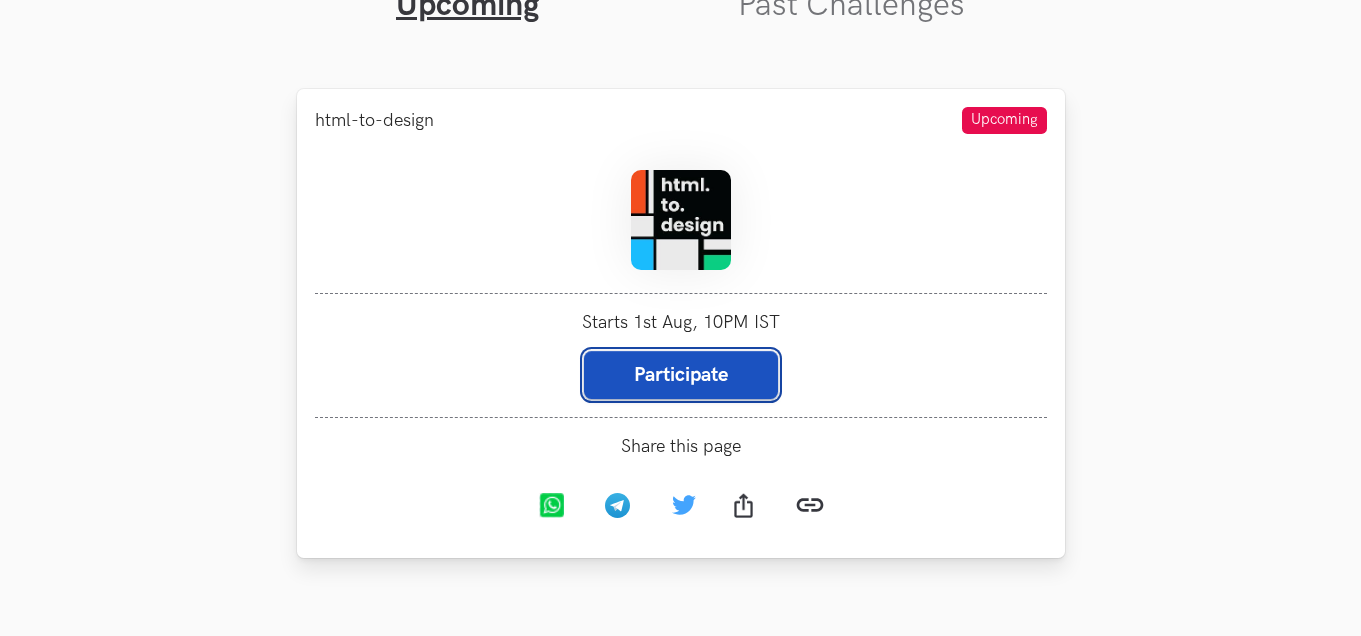 click on "Participate" at bounding box center (681, 375) 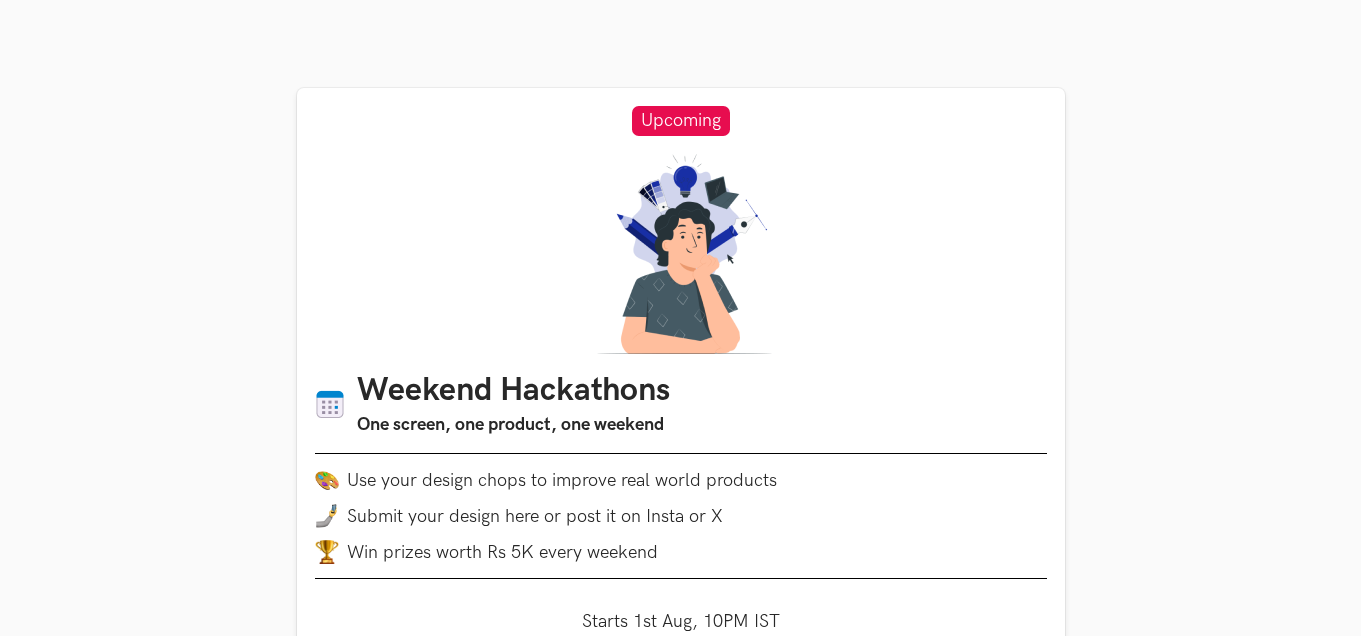 scroll, scrollTop: 819, scrollLeft: 0, axis: vertical 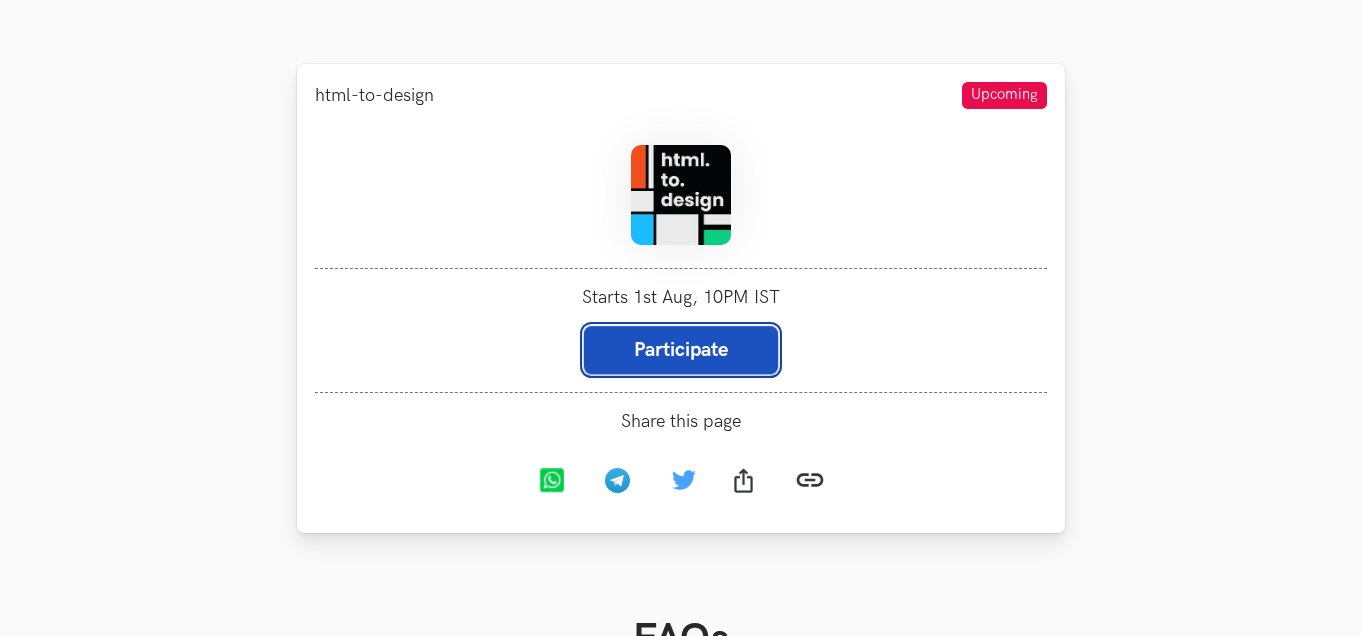 click on "Participate" at bounding box center [681, 350] 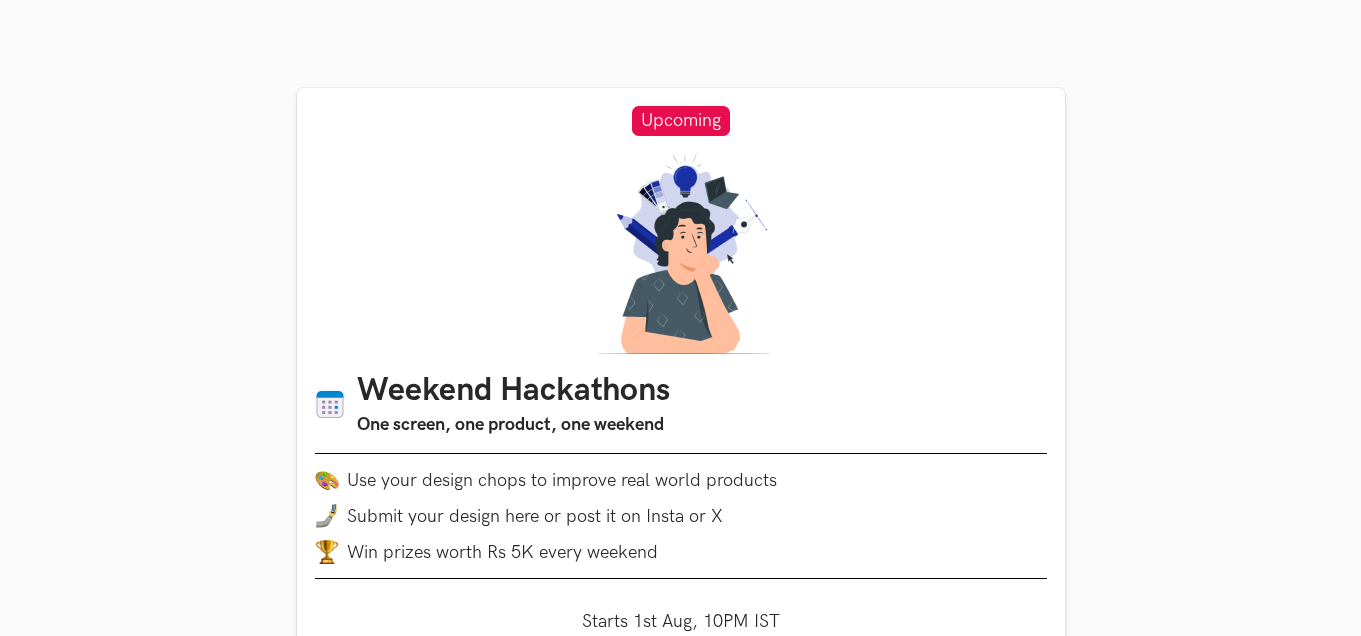 scroll, scrollTop: 819, scrollLeft: 0, axis: vertical 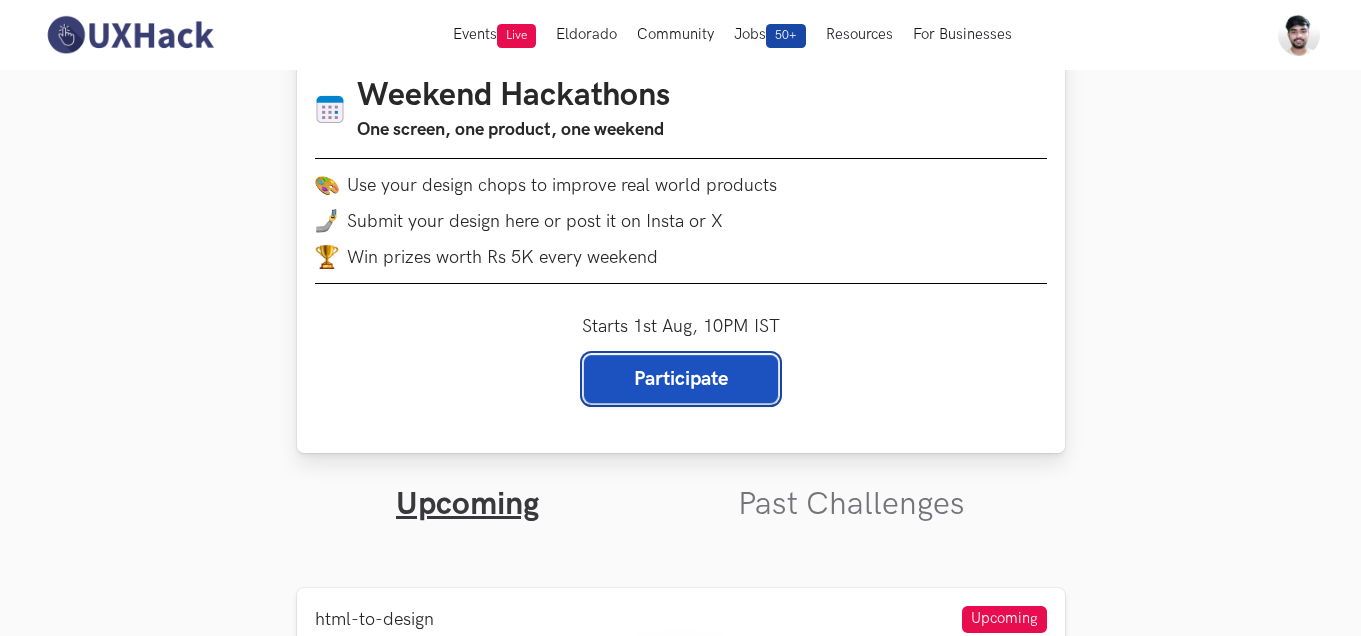 click on "Participate" at bounding box center (681, 379) 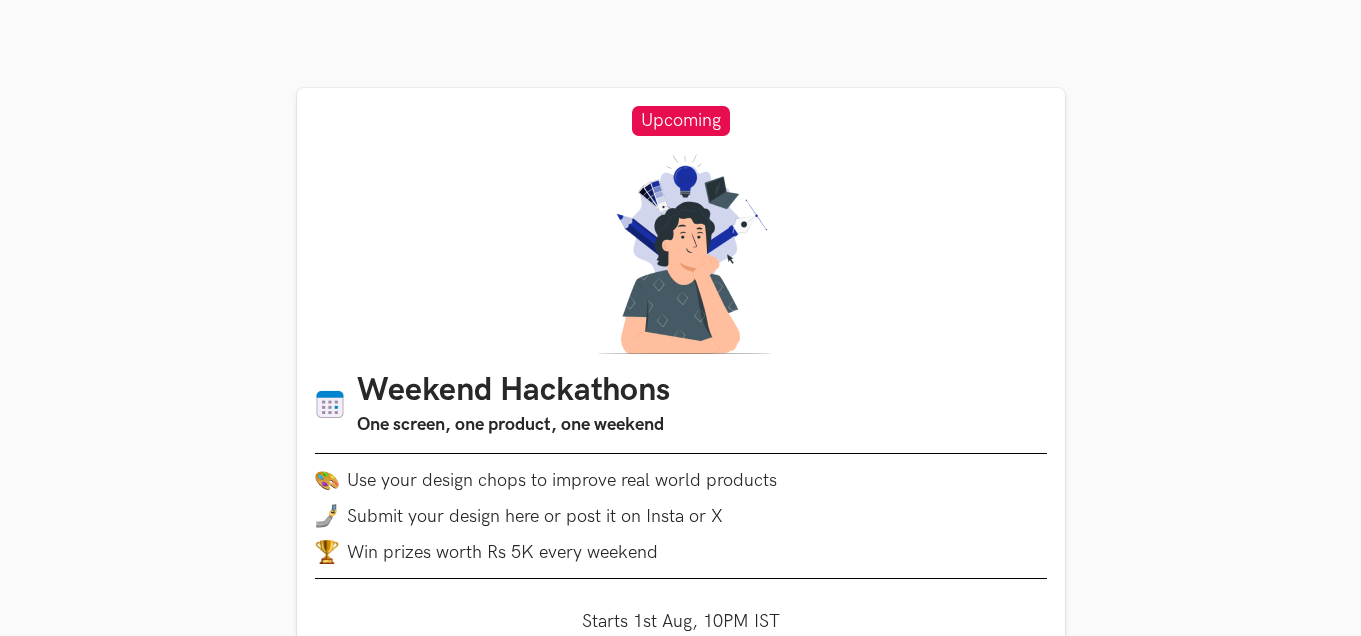 scroll, scrollTop: 819, scrollLeft: 0, axis: vertical 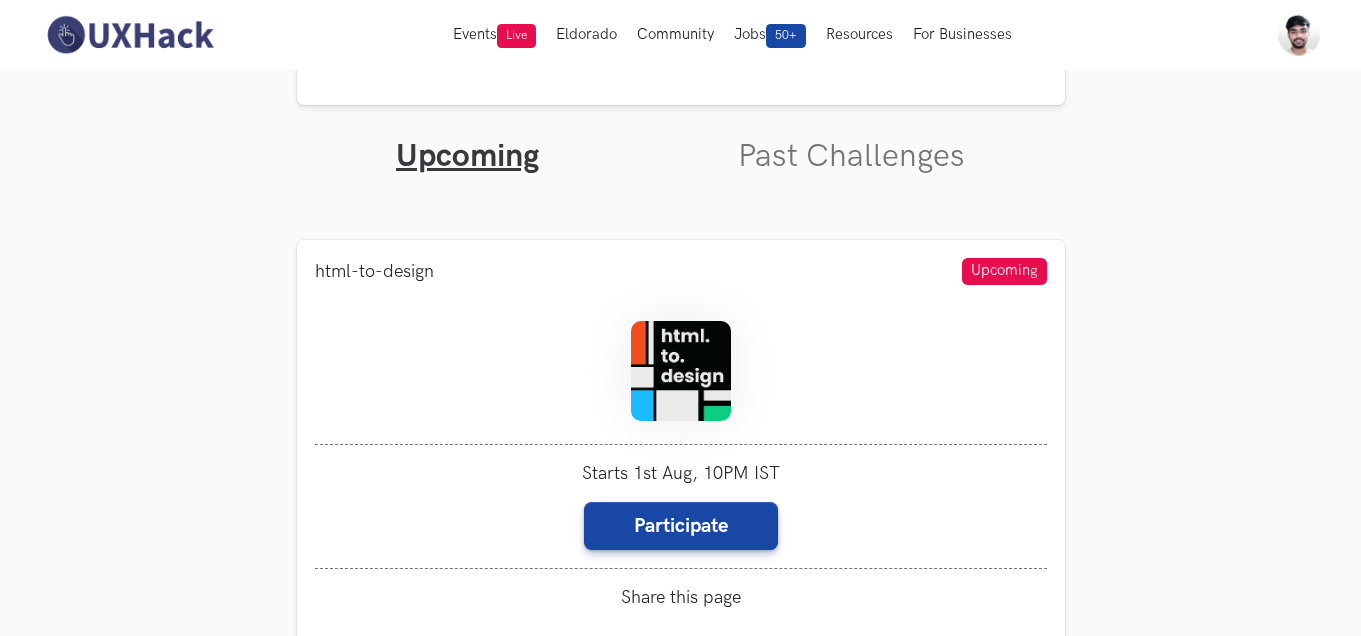 click on "Upcoming Past Challenges" at bounding box center [681, 140] 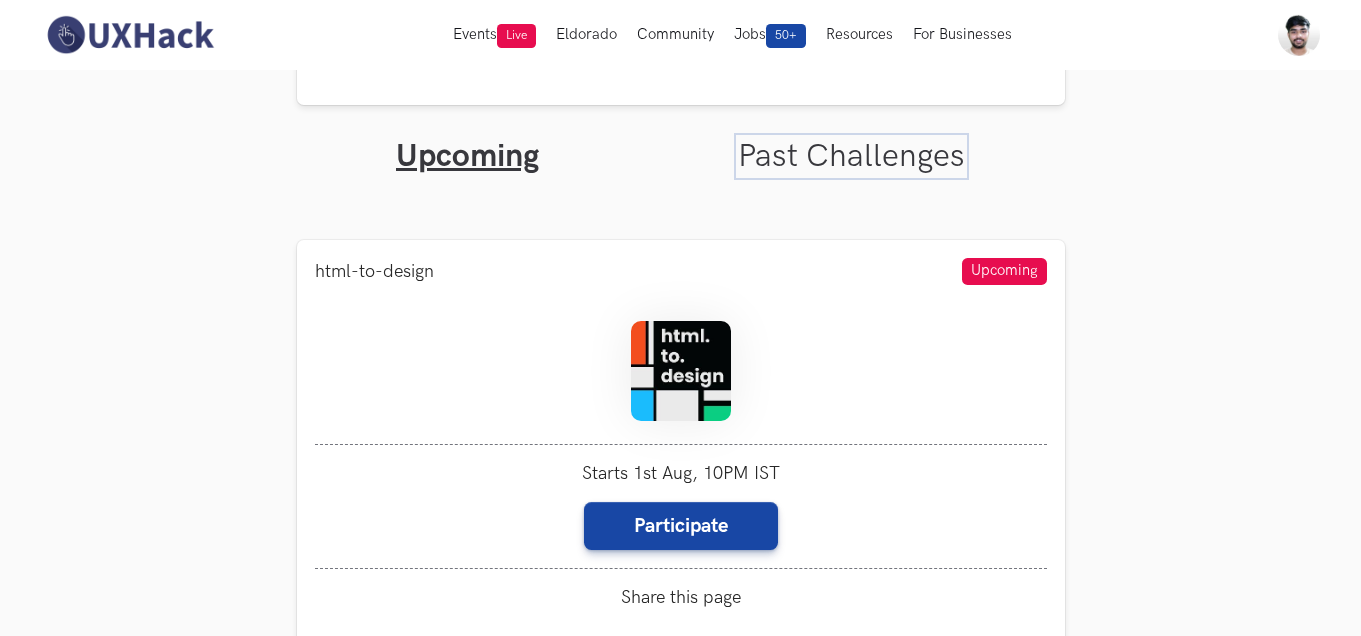 click on "Past Challenges" at bounding box center (851, 156) 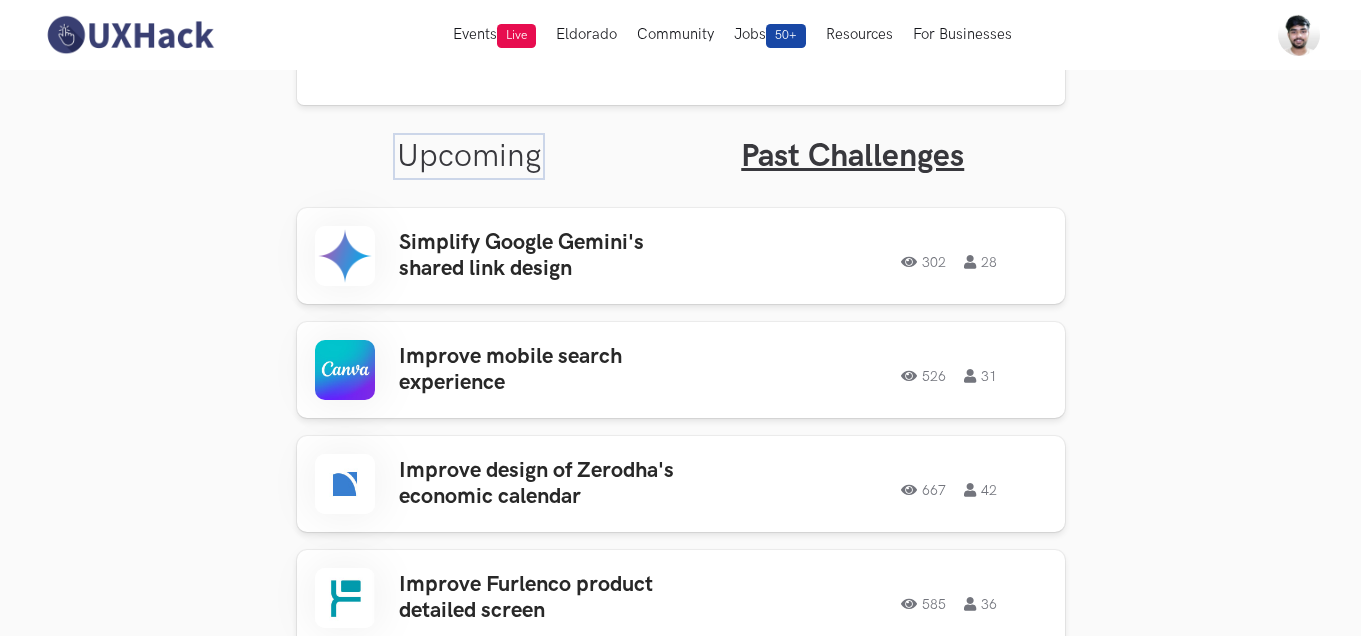 click on "Upcoming" at bounding box center (469, 156) 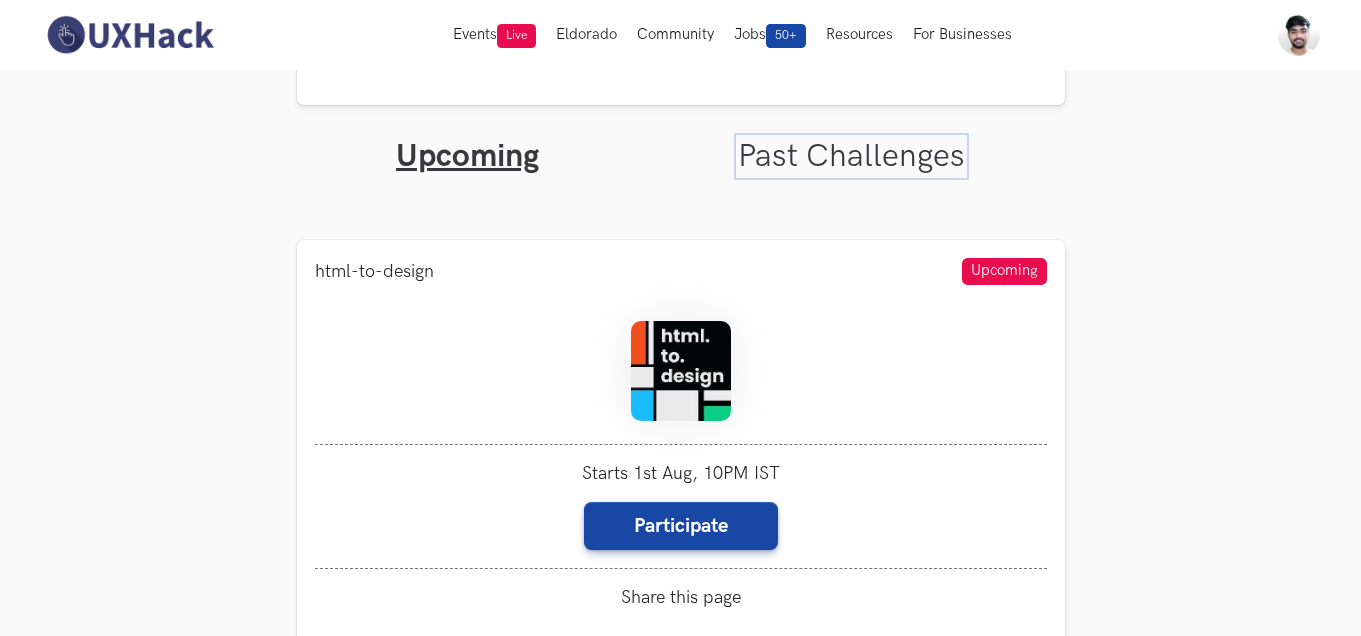 click on "Past Challenges" at bounding box center (851, 156) 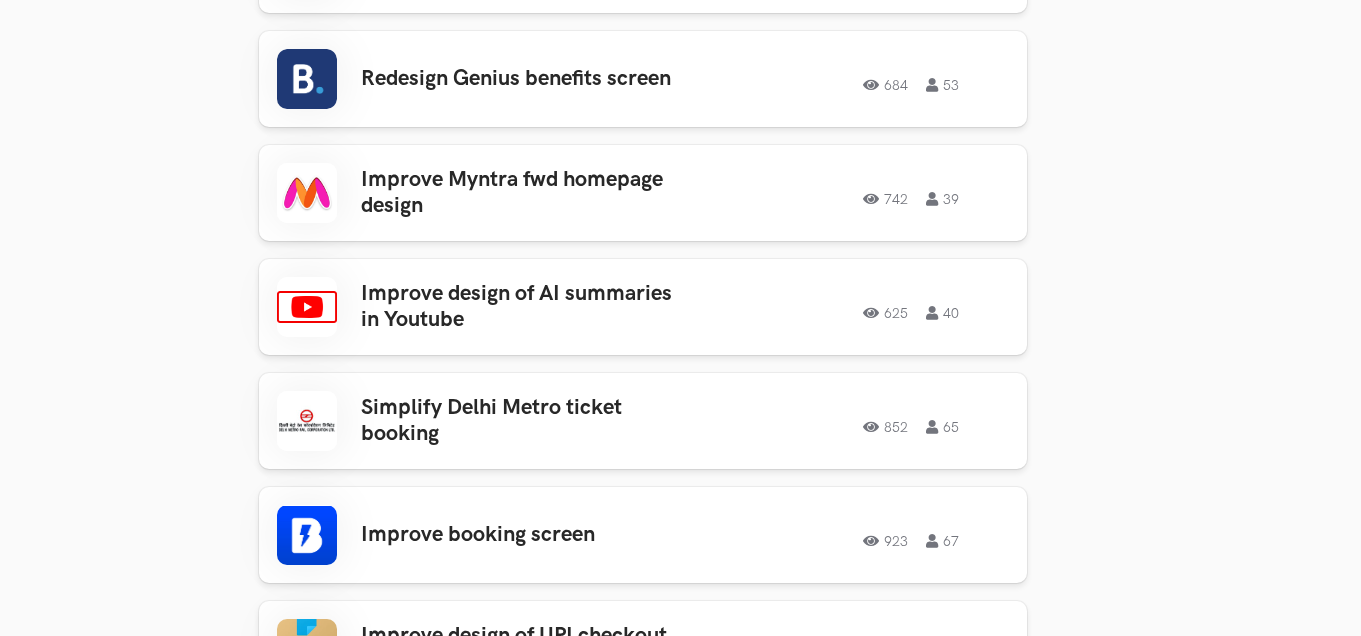 scroll, scrollTop: 1732, scrollLeft: 0, axis: vertical 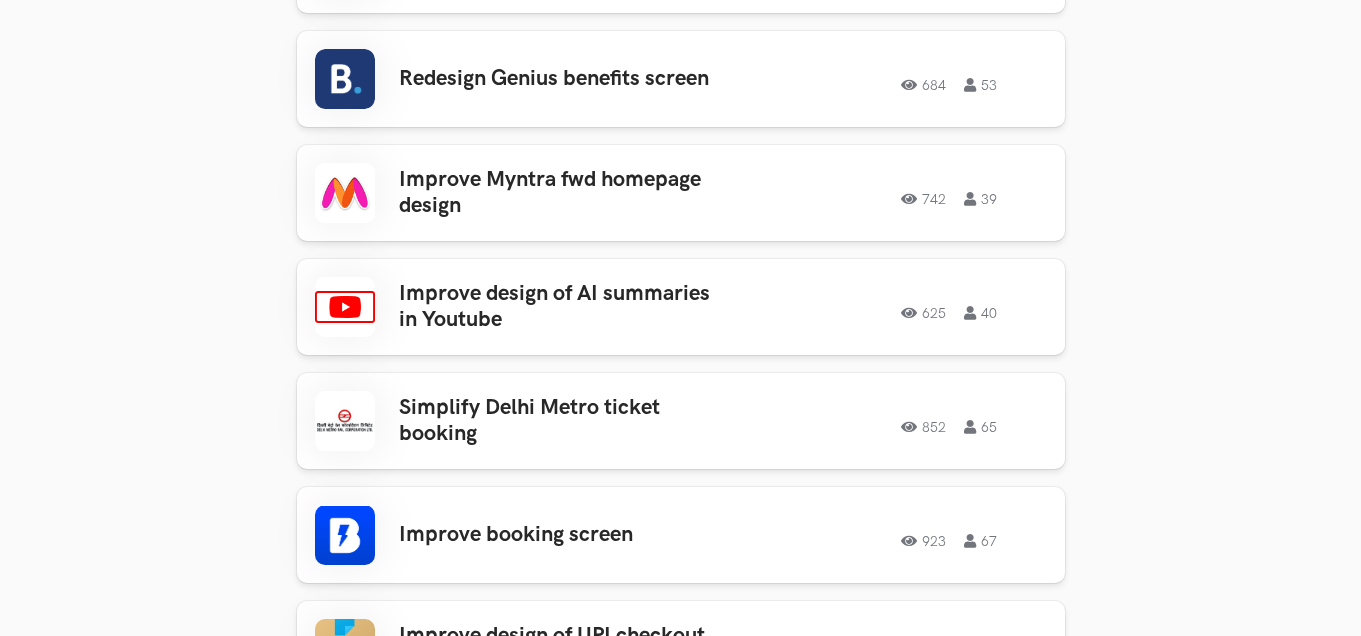 click on "Upcoming Weekend Hackathons One screen, one product, one weekend Use your design chops to improve real world products Submit your design here or post it on Insta or X Win prizes worth Rs 5K every weekend Starts 1st Aug, 10PM IST Participate Upcoming Past Challenges html-to-design Upcoming Starts 1st Aug, 10PM IST Participate Share this page         Copied https://uxhack.co/weekend-hackathons/ Simplify Google Gemini's shared link design  302  28  302  28 Improve mobile search experience  526  31  526  31 Improve design of Zerodha's economic calendar  667  42  667  42 Improve Furlenco product detailed screen  585  36  585  36 Redesign homepage of Tata Neu app  235  29  235  29
Simplify Dmart cart design
709
52
709
52
Redesign Prime benefits screen" at bounding box center [680, 2285] 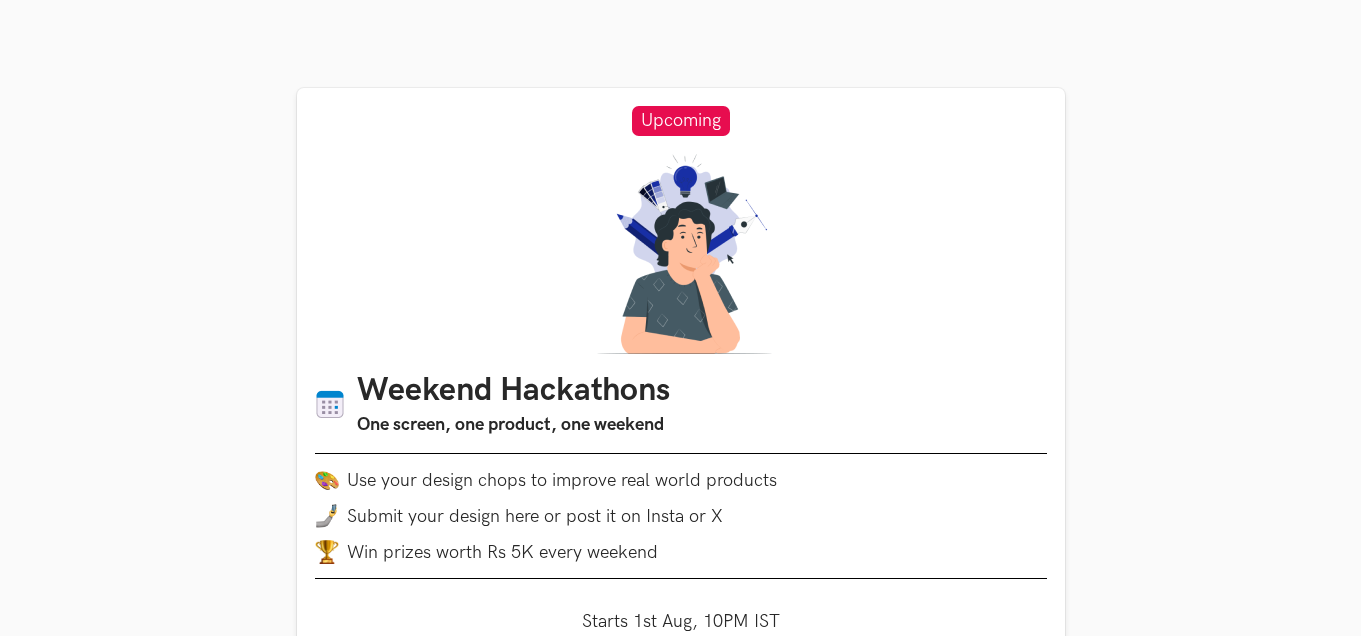 scroll, scrollTop: 819, scrollLeft: 0, axis: vertical 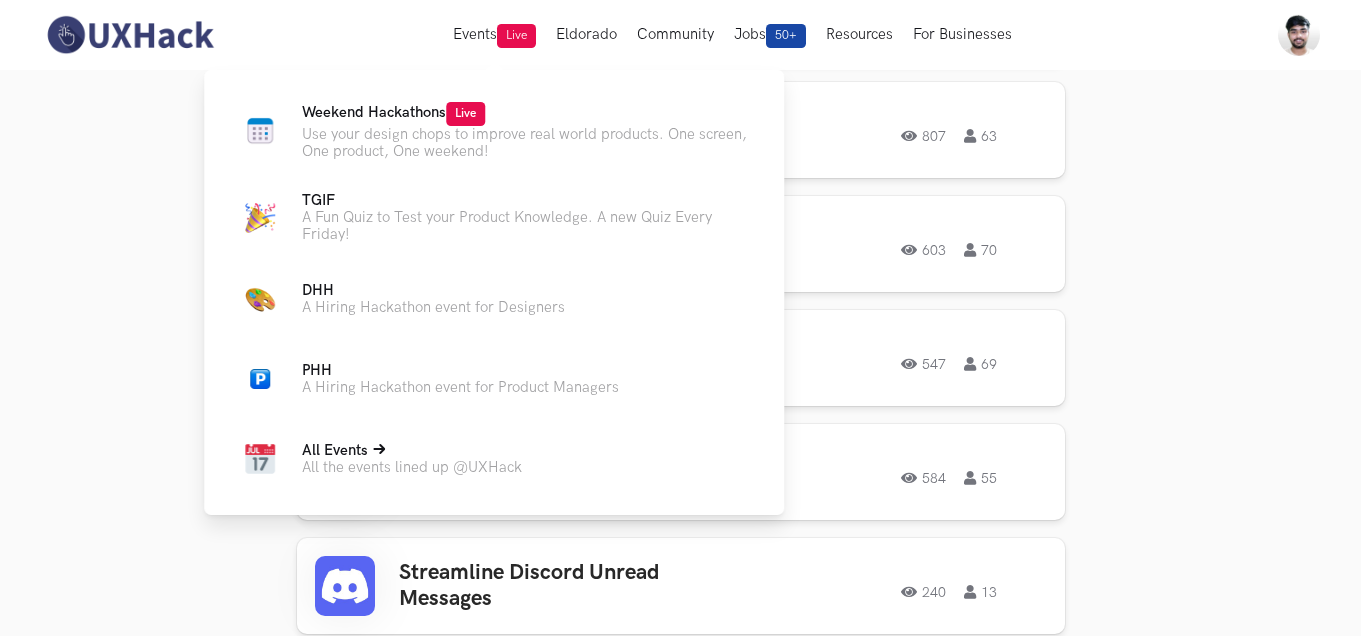 click on "All the events lined up @UXHack" at bounding box center [412, 467] 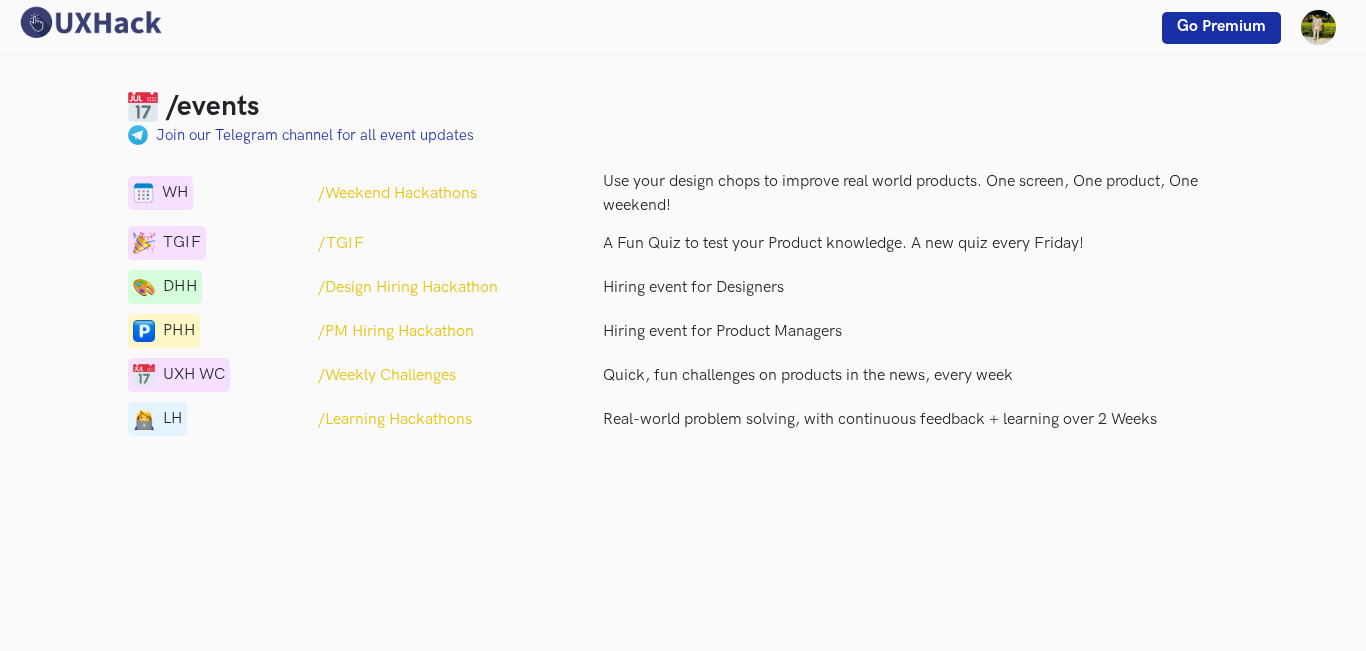 scroll, scrollTop: 0, scrollLeft: 0, axis: both 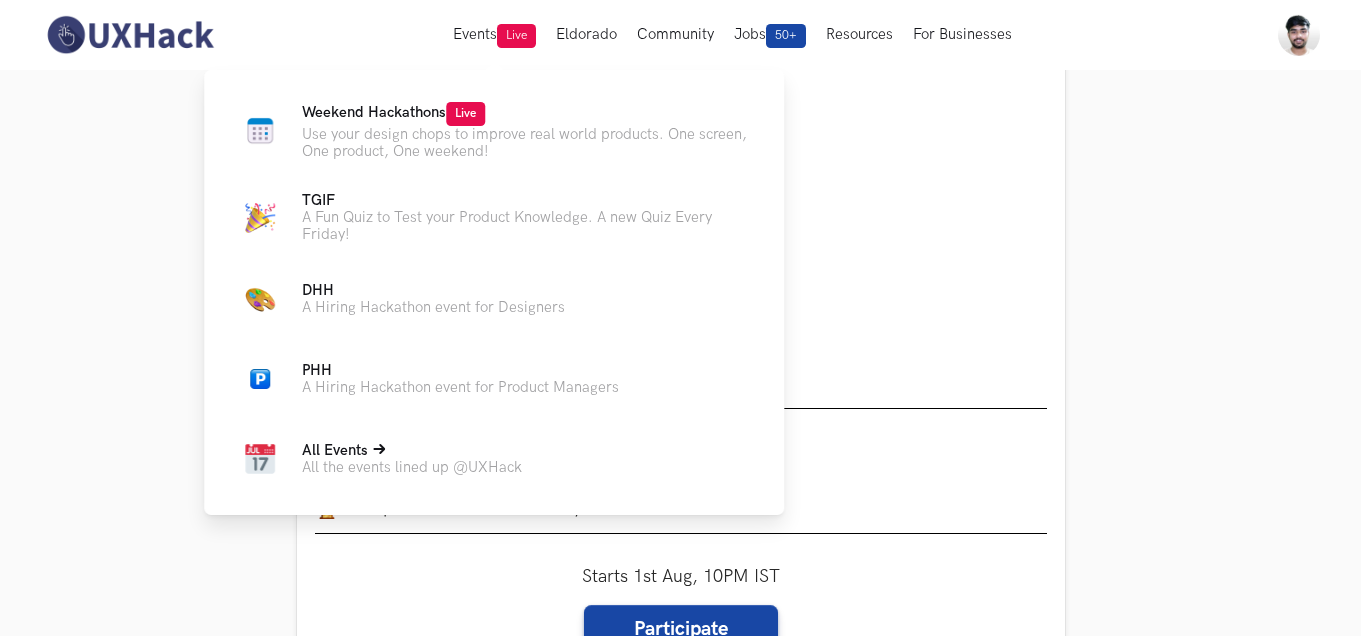 click on "All Events All the events lined up @UXHack" at bounding box center (494, 459) 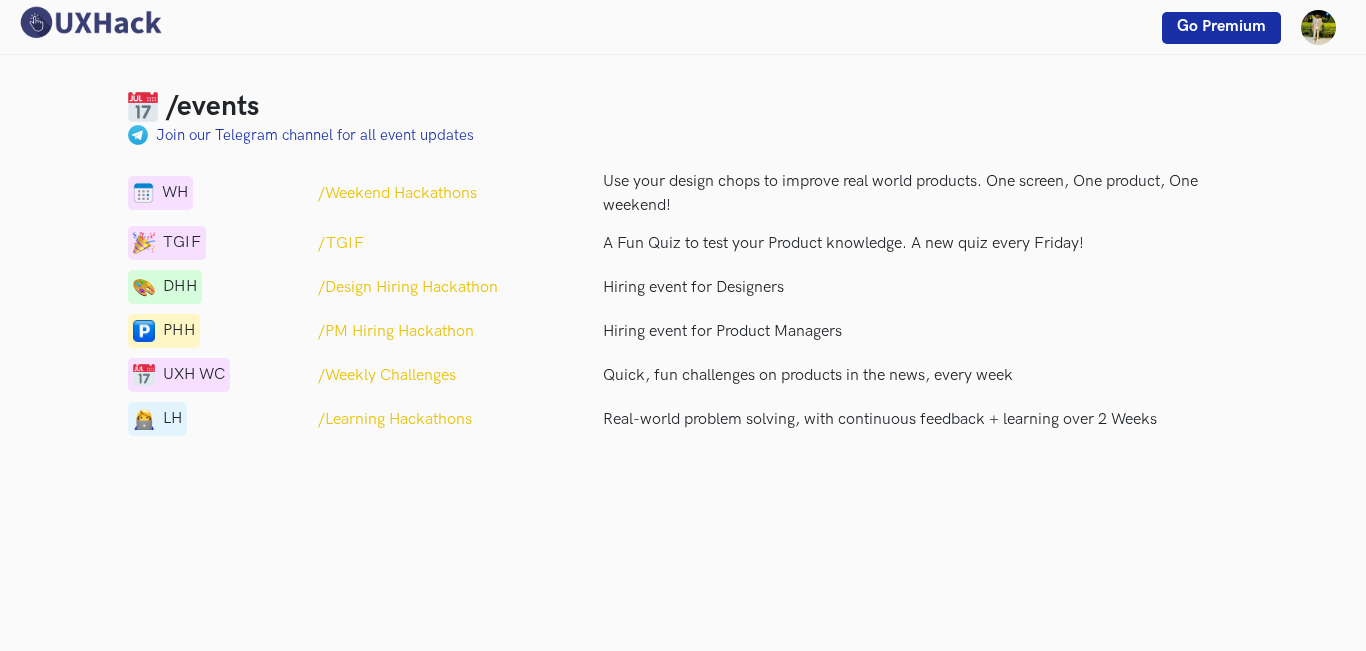 scroll, scrollTop: 0, scrollLeft: 0, axis: both 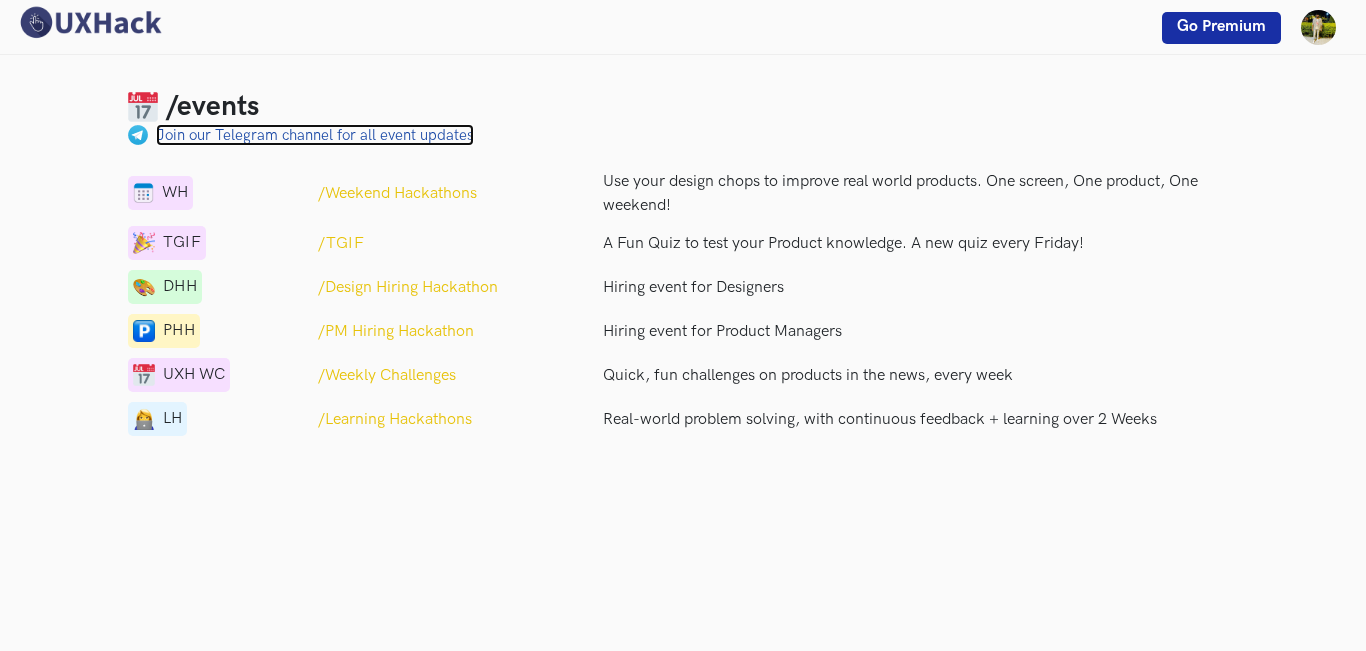 click on "Join our Telegram channel for all event updates" at bounding box center (315, 135) 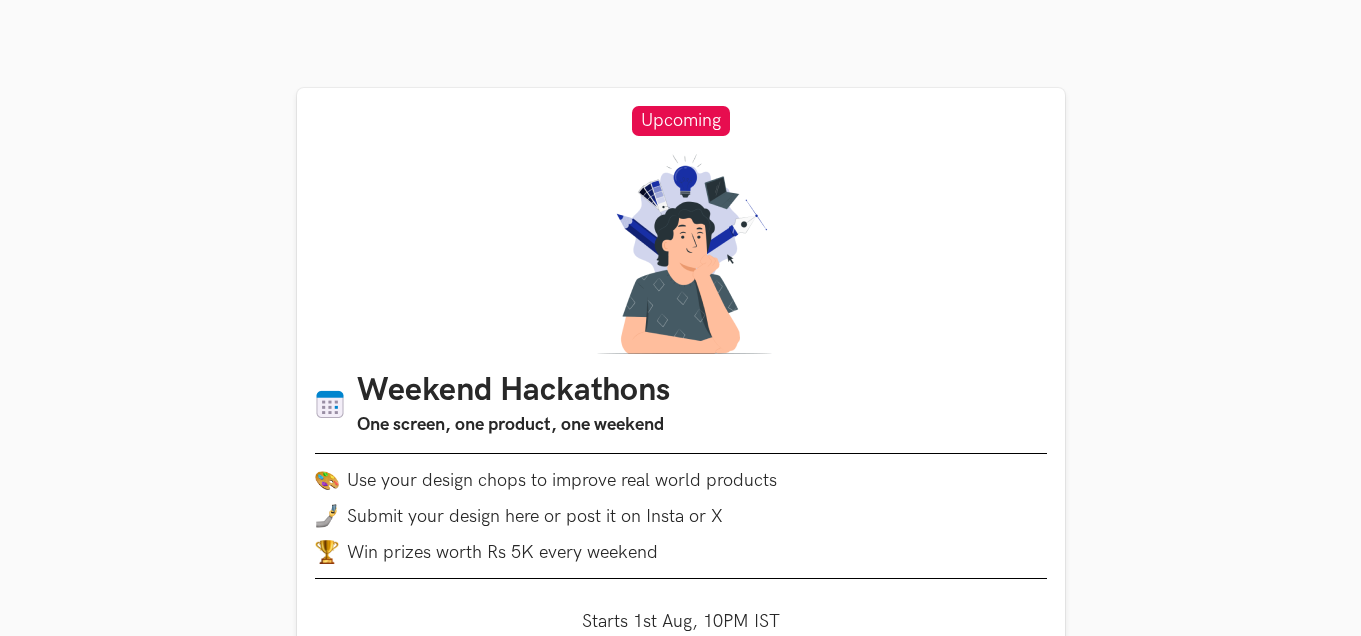 scroll, scrollTop: 485, scrollLeft: 0, axis: vertical 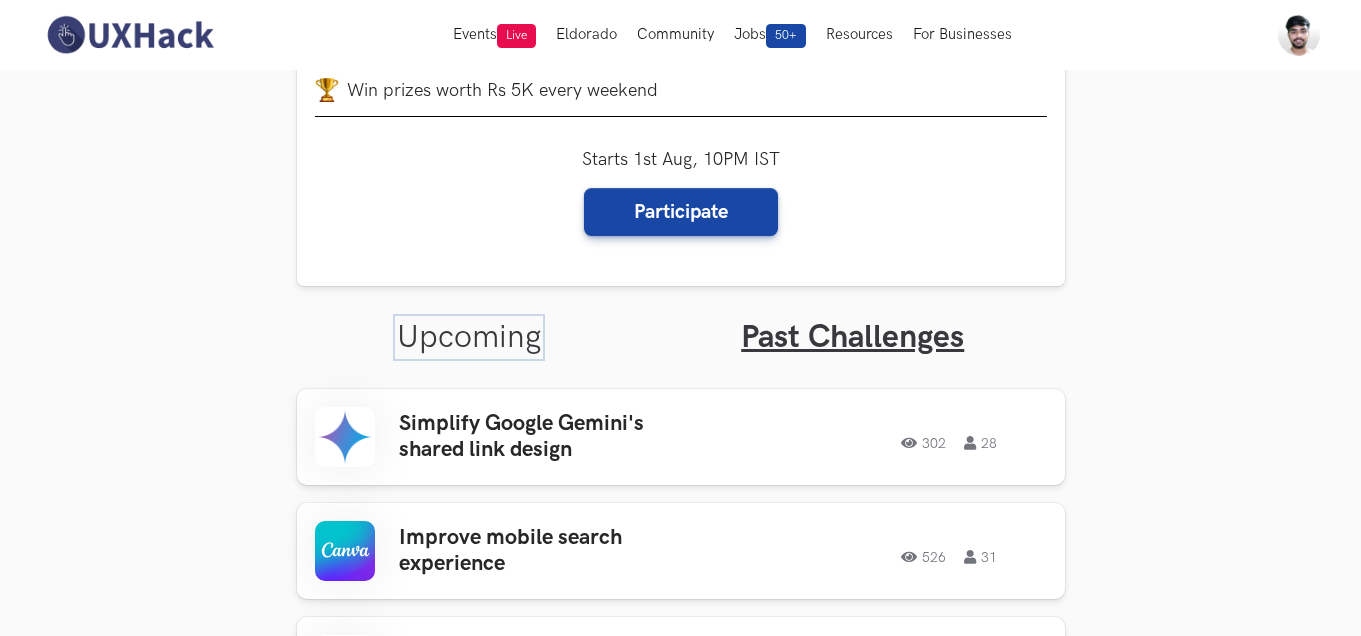 click on "Upcoming" at bounding box center (469, 337) 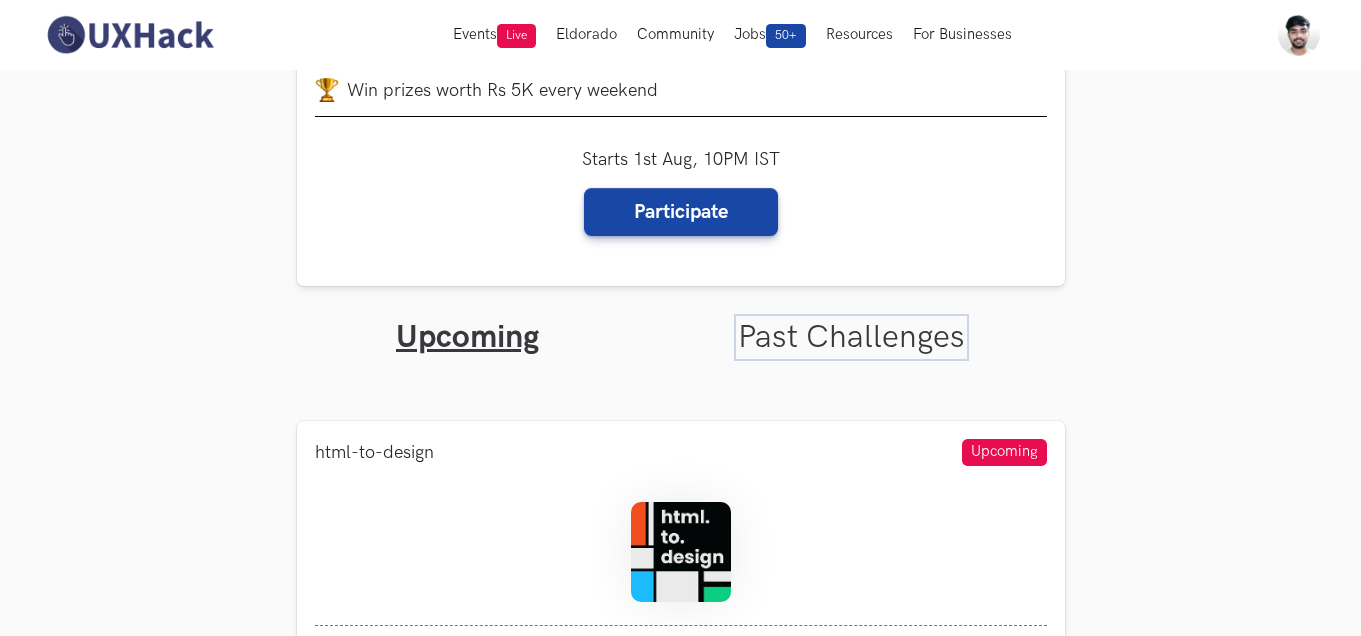 click on "Past Challenges" at bounding box center (851, 337) 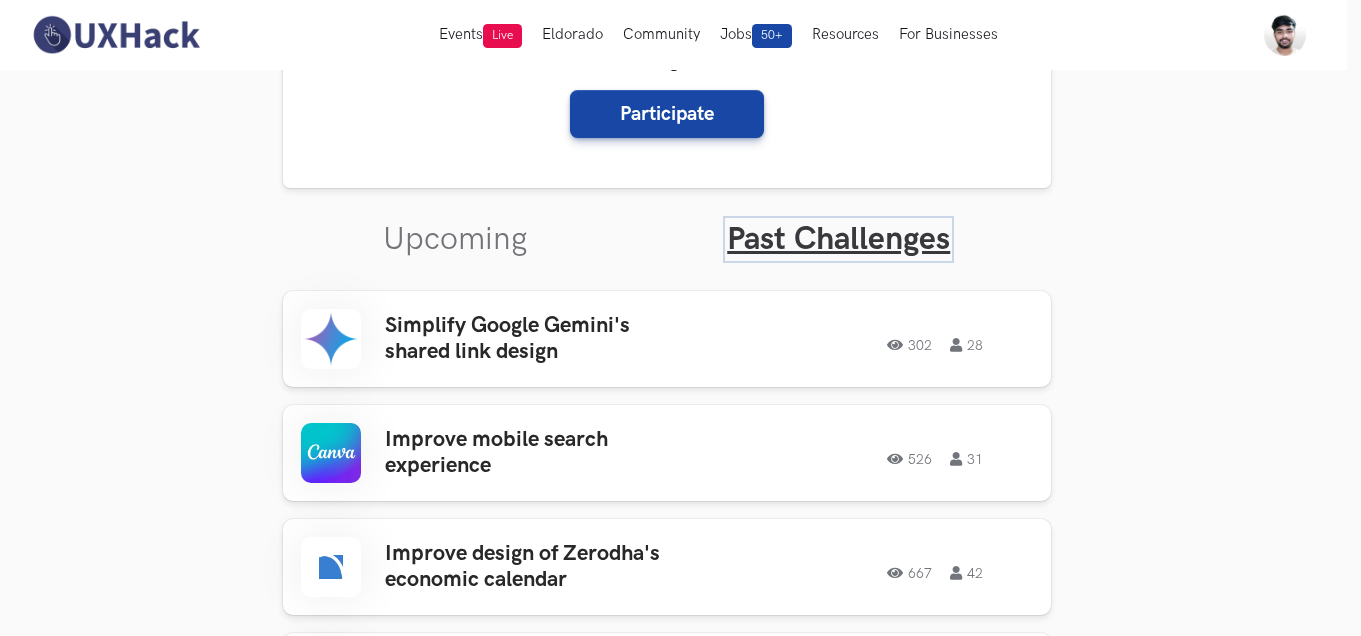 scroll, scrollTop: 558, scrollLeft: 14, axis: both 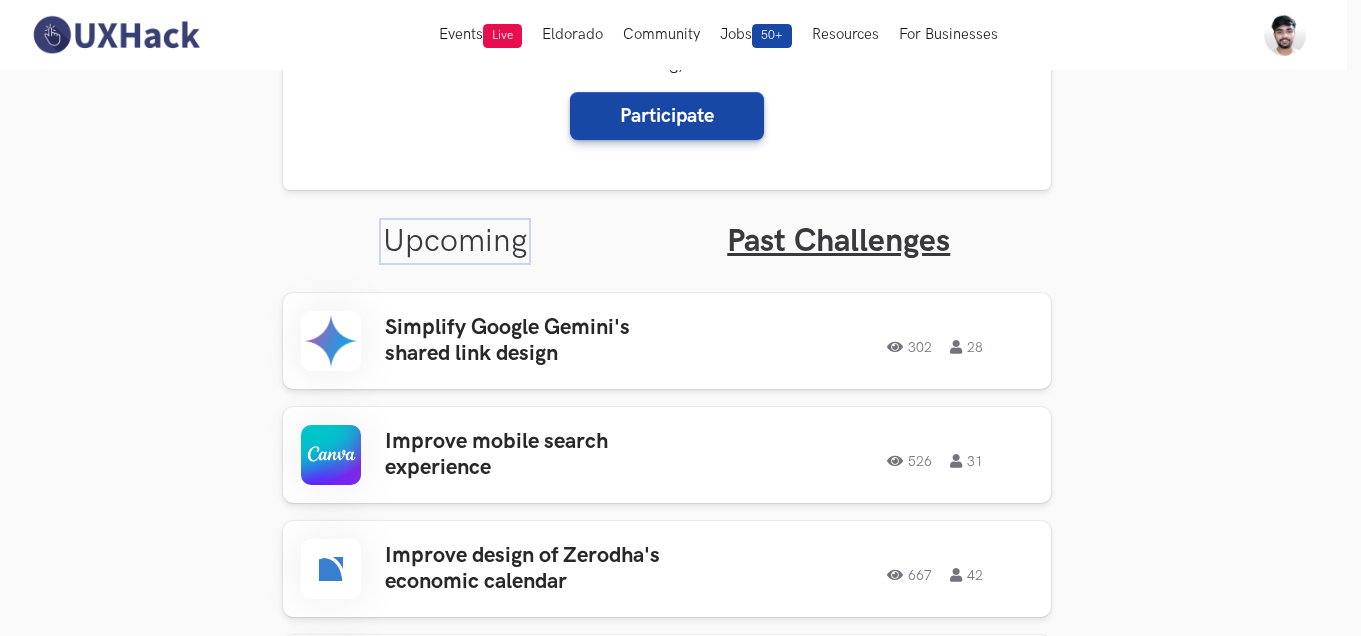 click on "Upcoming" at bounding box center [455, 241] 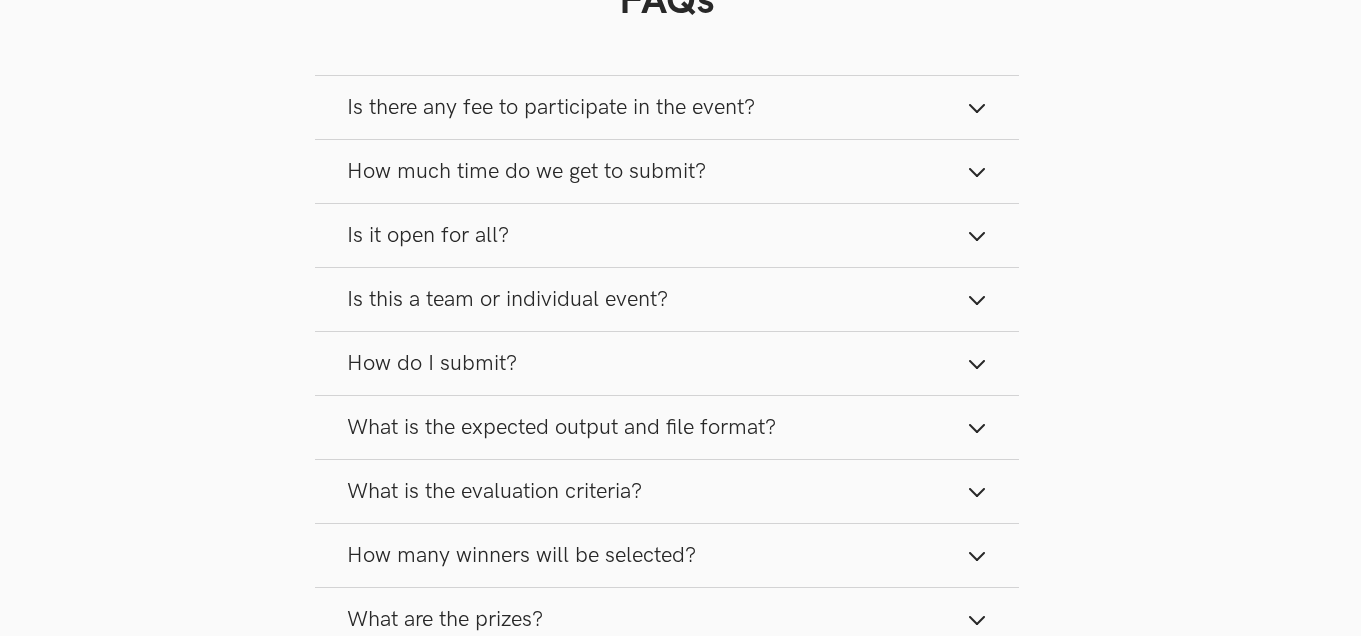 scroll, scrollTop: 1458, scrollLeft: 14, axis: both 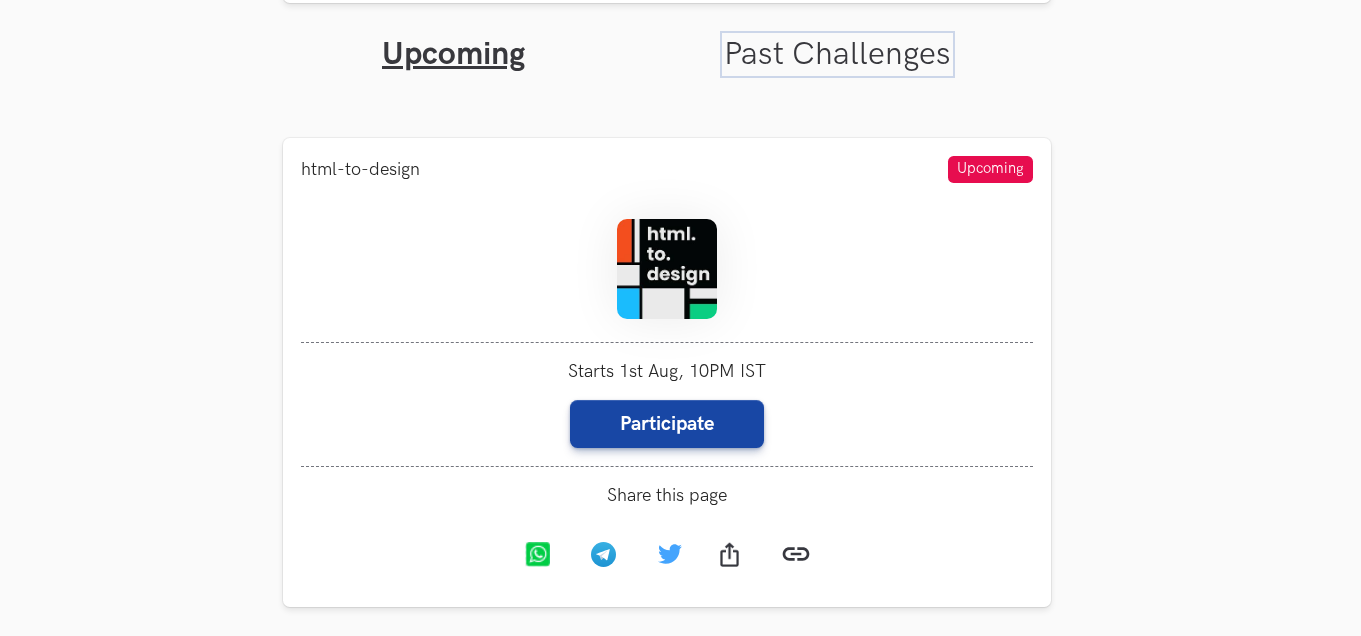 click on "Past Challenges" at bounding box center (837, 54) 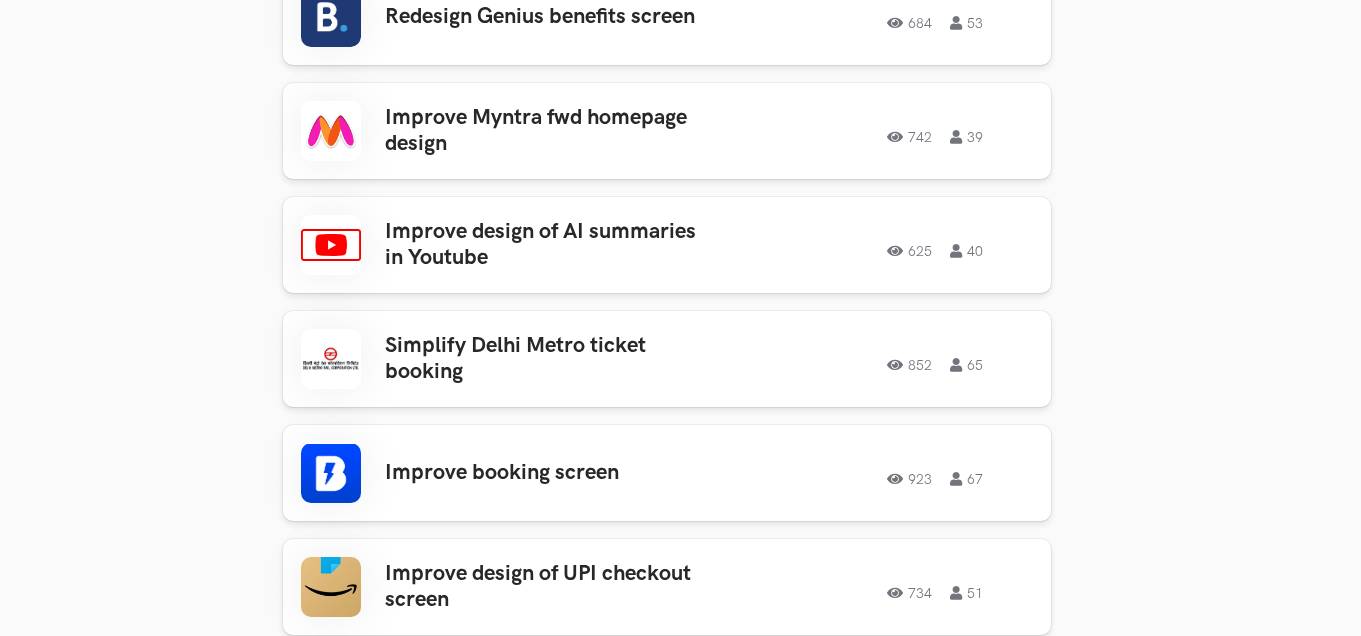 scroll, scrollTop: 1795, scrollLeft: 14, axis: both 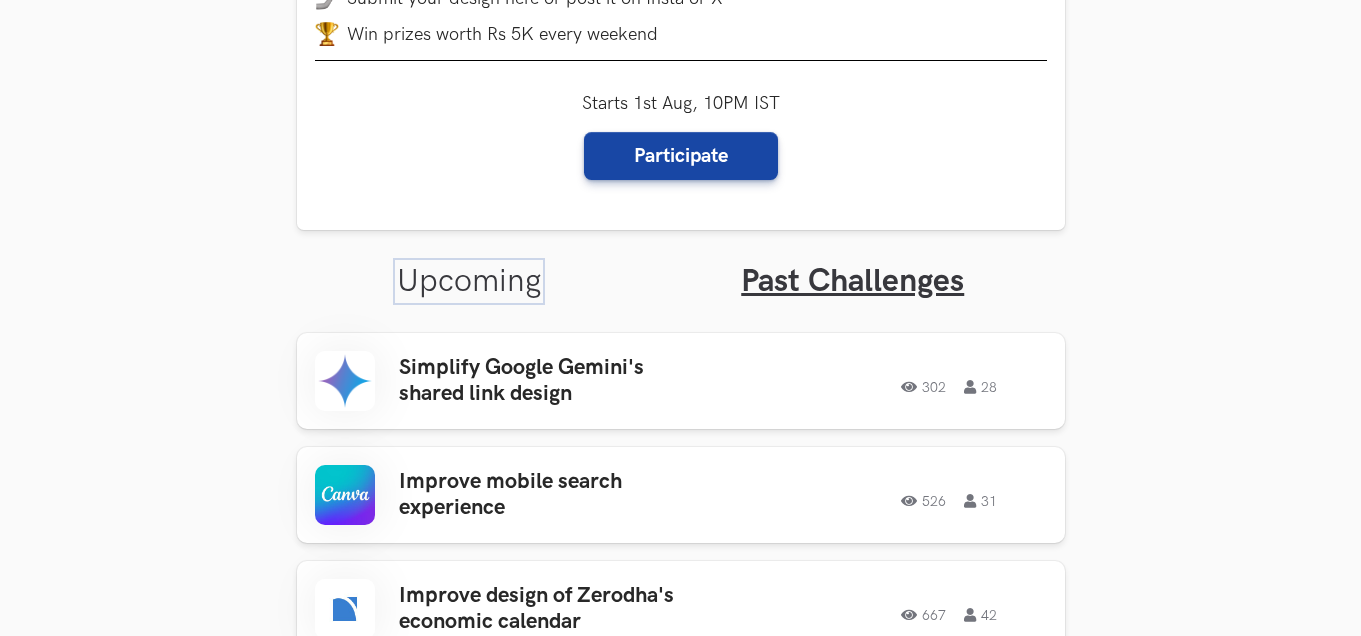click on "Upcoming" at bounding box center (469, 281) 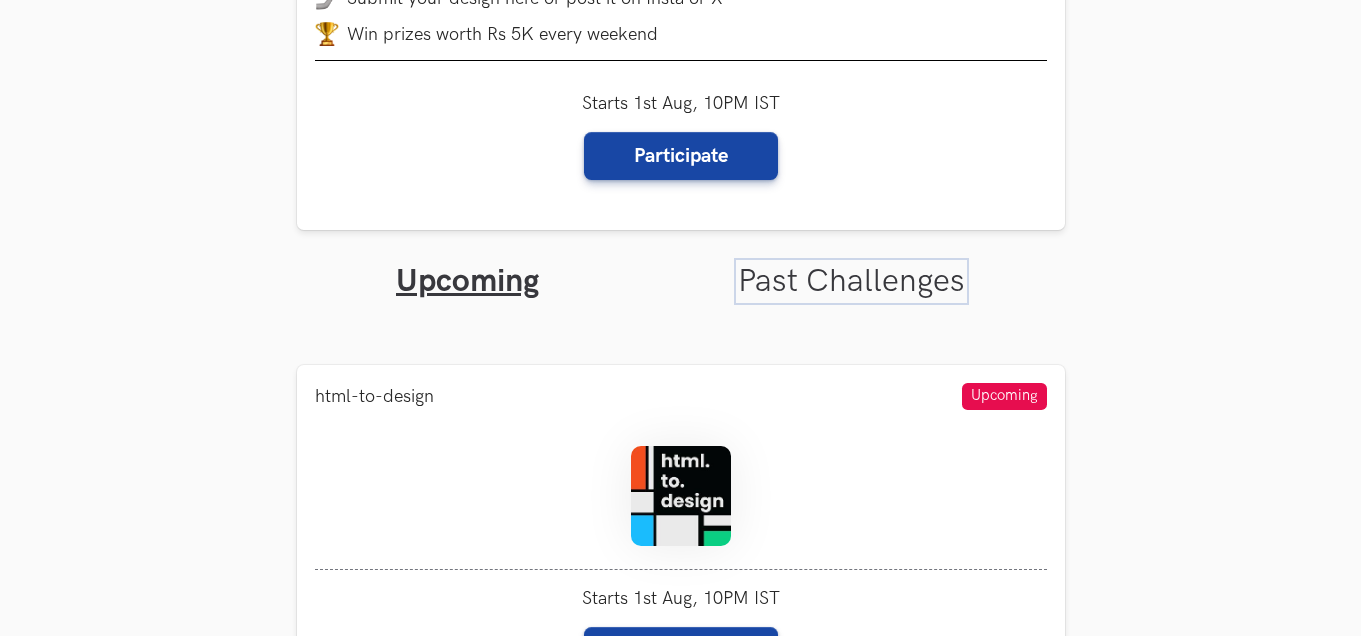 click on "Past Challenges" at bounding box center (851, 281) 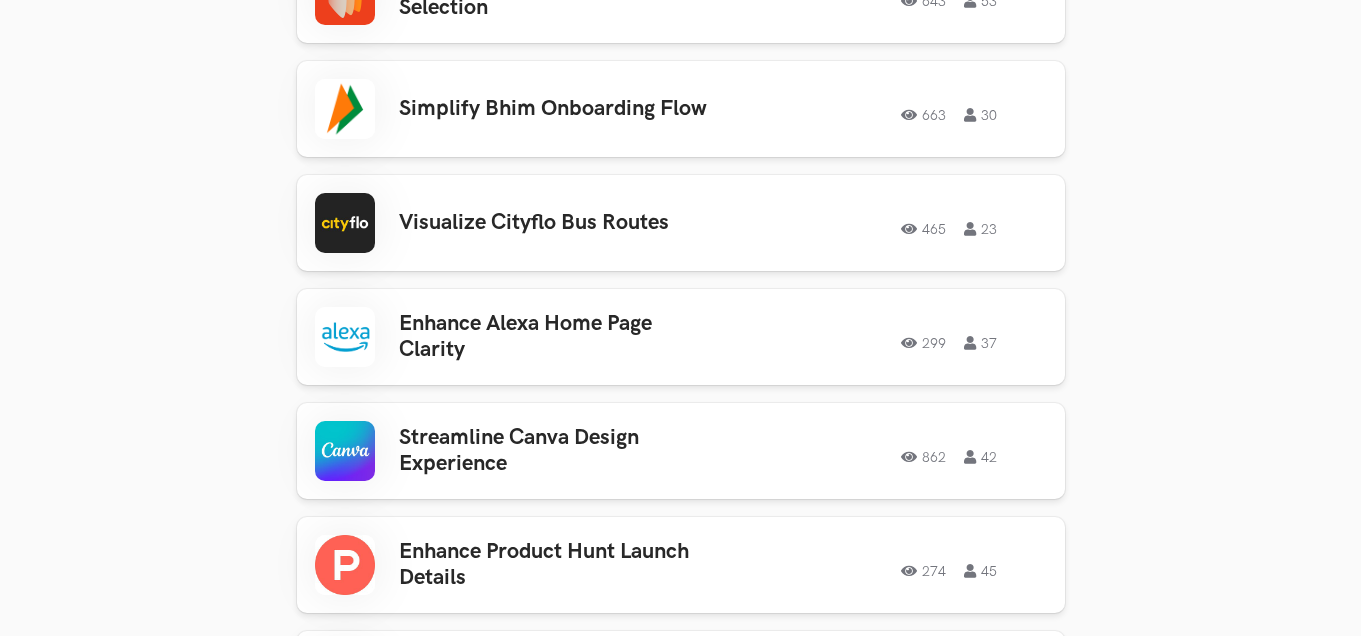 scroll, scrollTop: 4099, scrollLeft: 0, axis: vertical 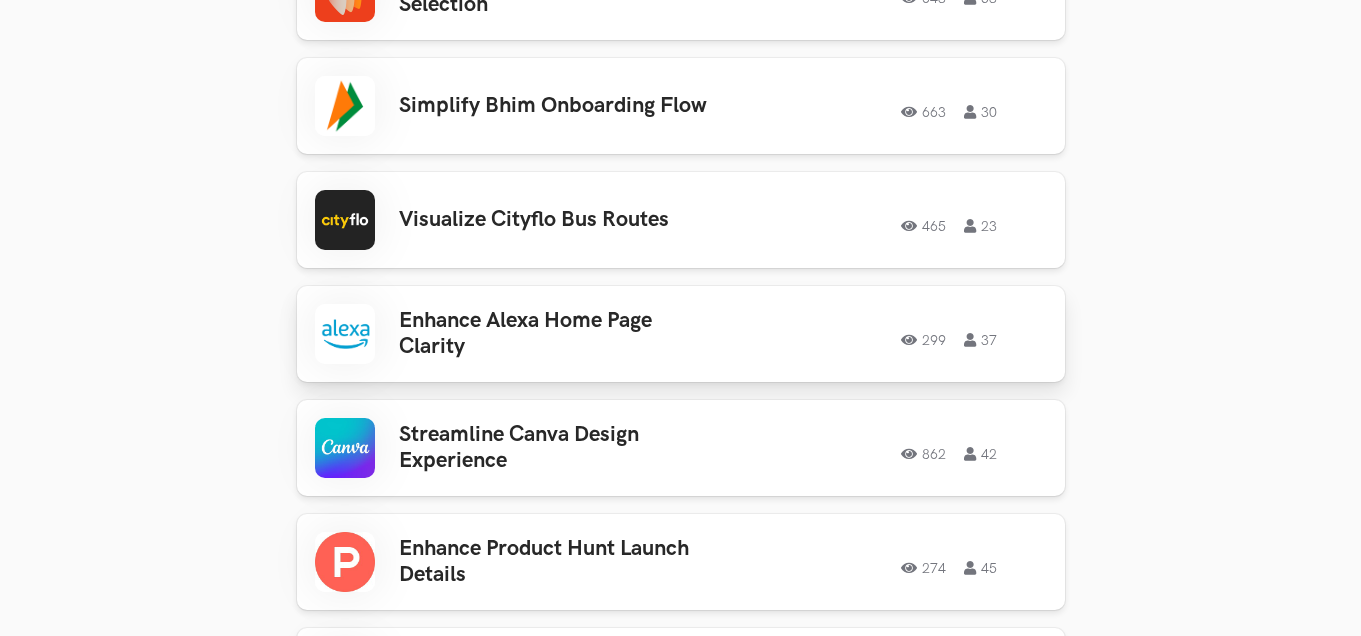 click on "Enhance Alexa Home Page Clarity" at bounding box center (555, 334) 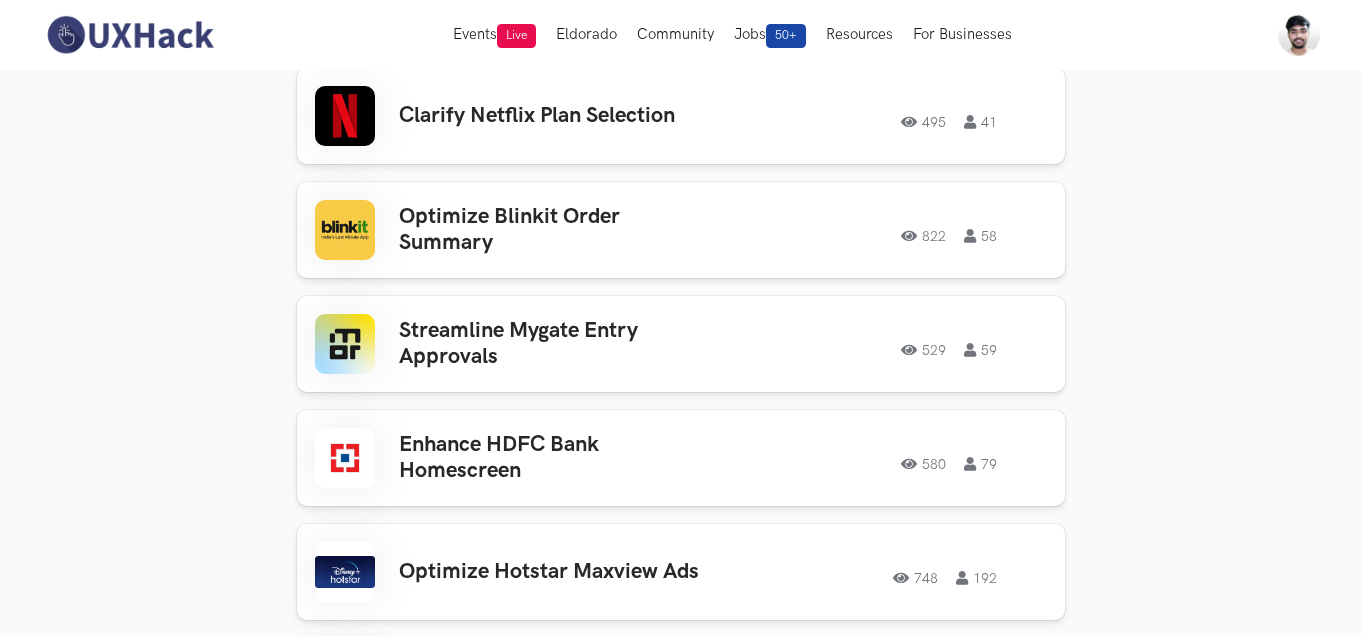 scroll, scrollTop: 6138, scrollLeft: 0, axis: vertical 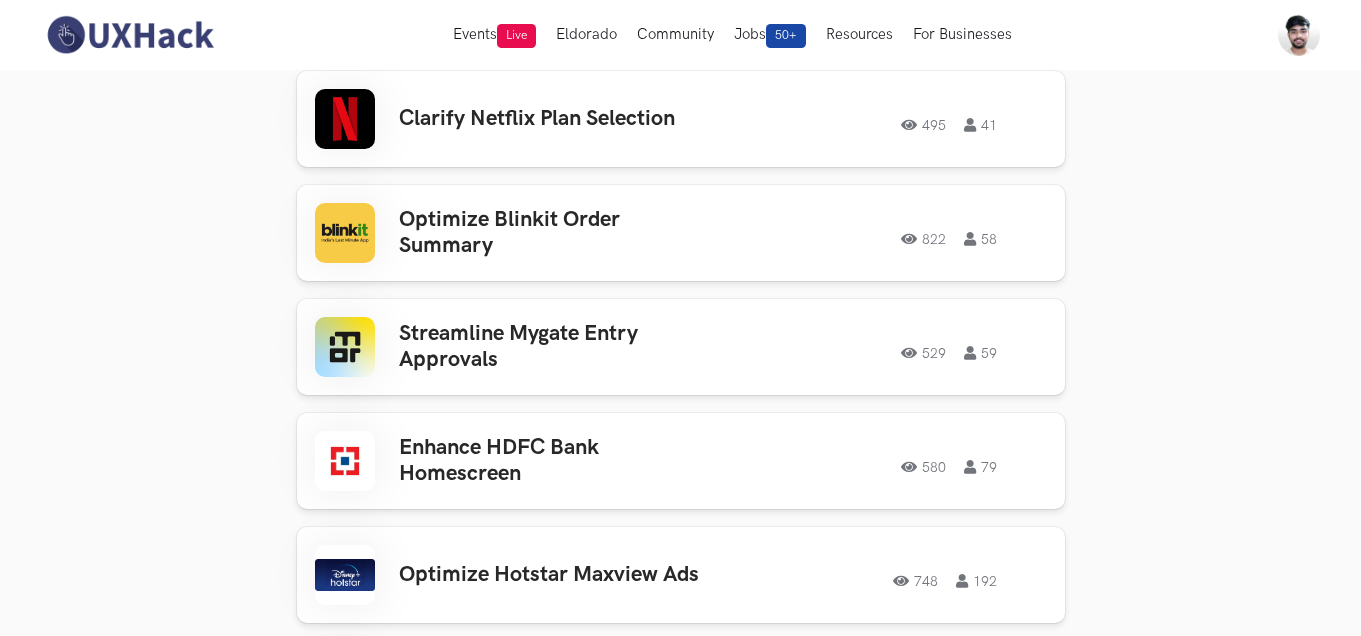 drag, startPoint x: 490, startPoint y: 516, endPoint x: 143, endPoint y: 356, distance: 382.11124 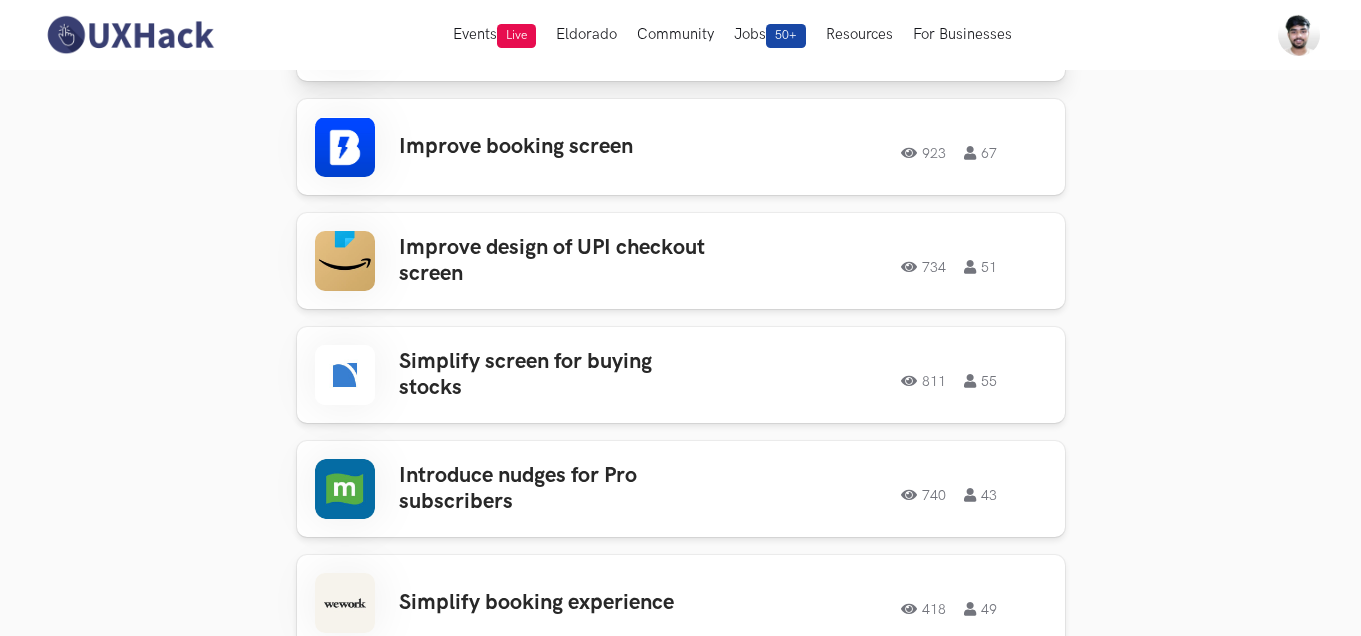 scroll, scrollTop: 1949, scrollLeft: 0, axis: vertical 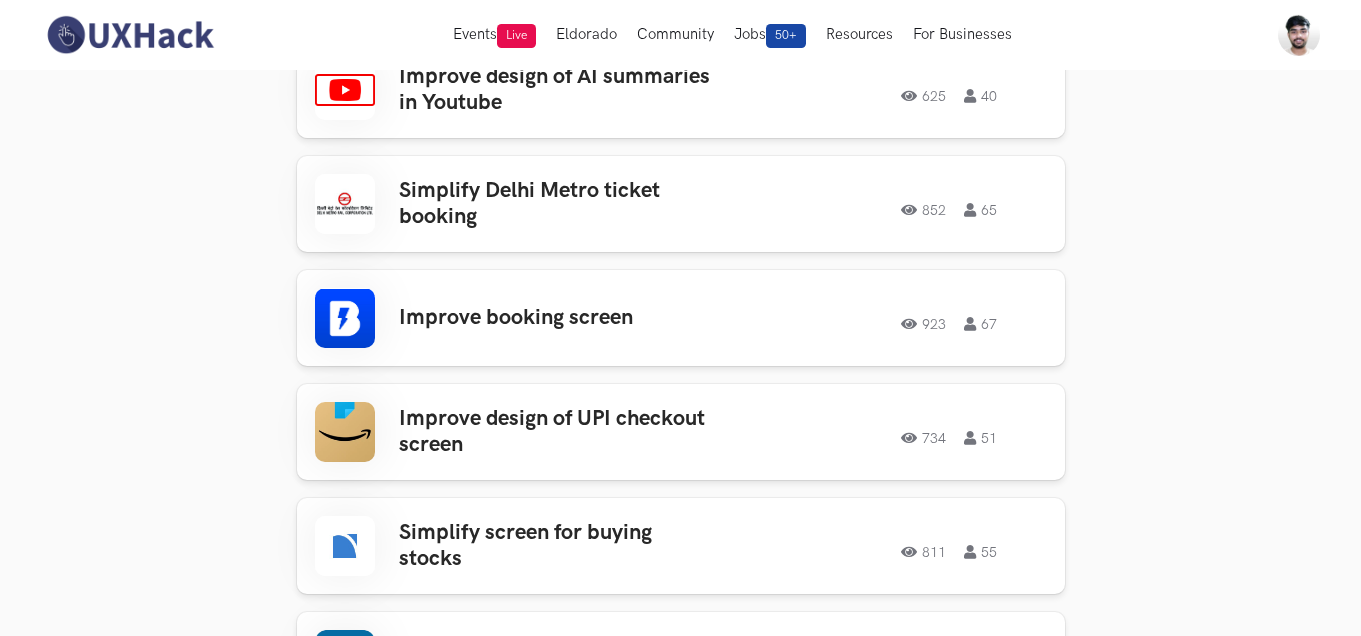 click at bounding box center [130, 35] 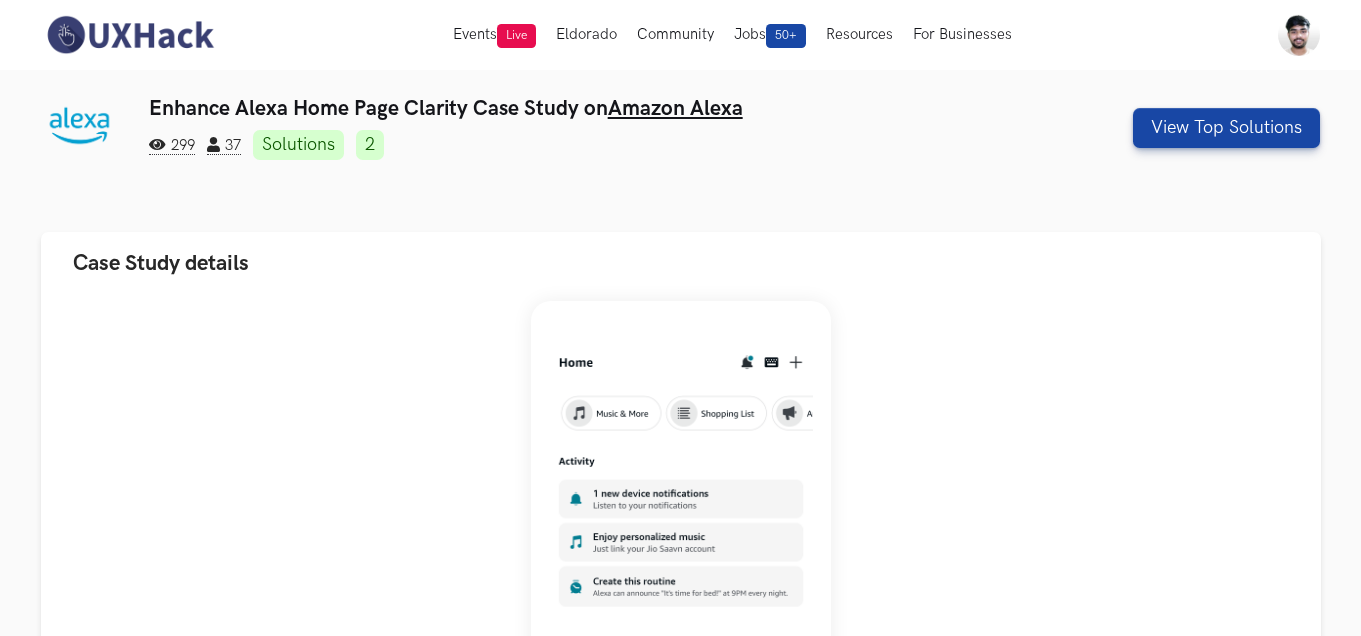 scroll, scrollTop: 190, scrollLeft: 0, axis: vertical 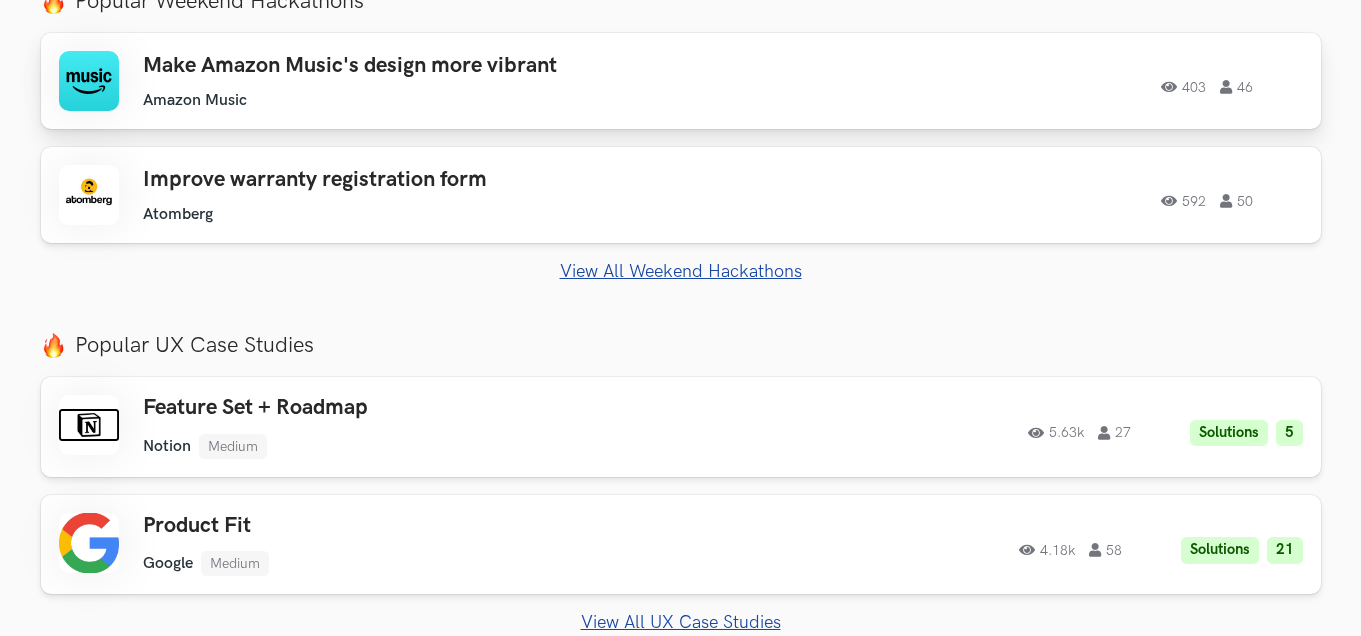 click on "Amazon Music" at bounding box center [427, 100] 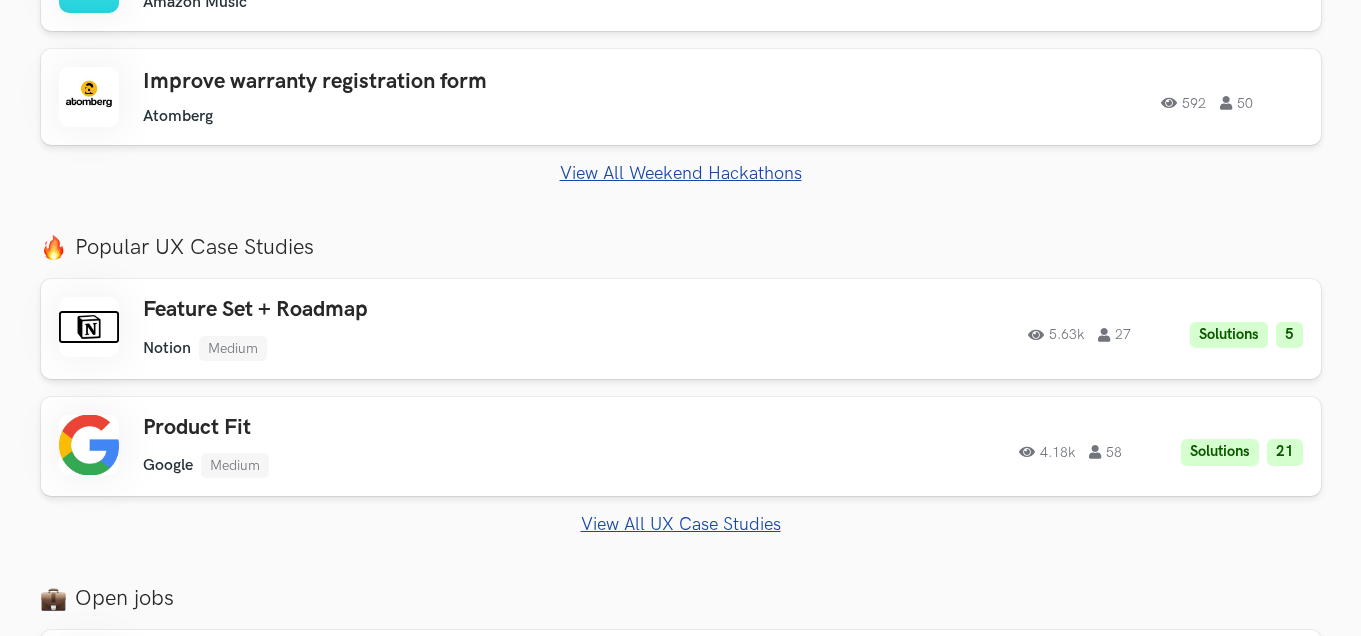 scroll, scrollTop: 894, scrollLeft: 0, axis: vertical 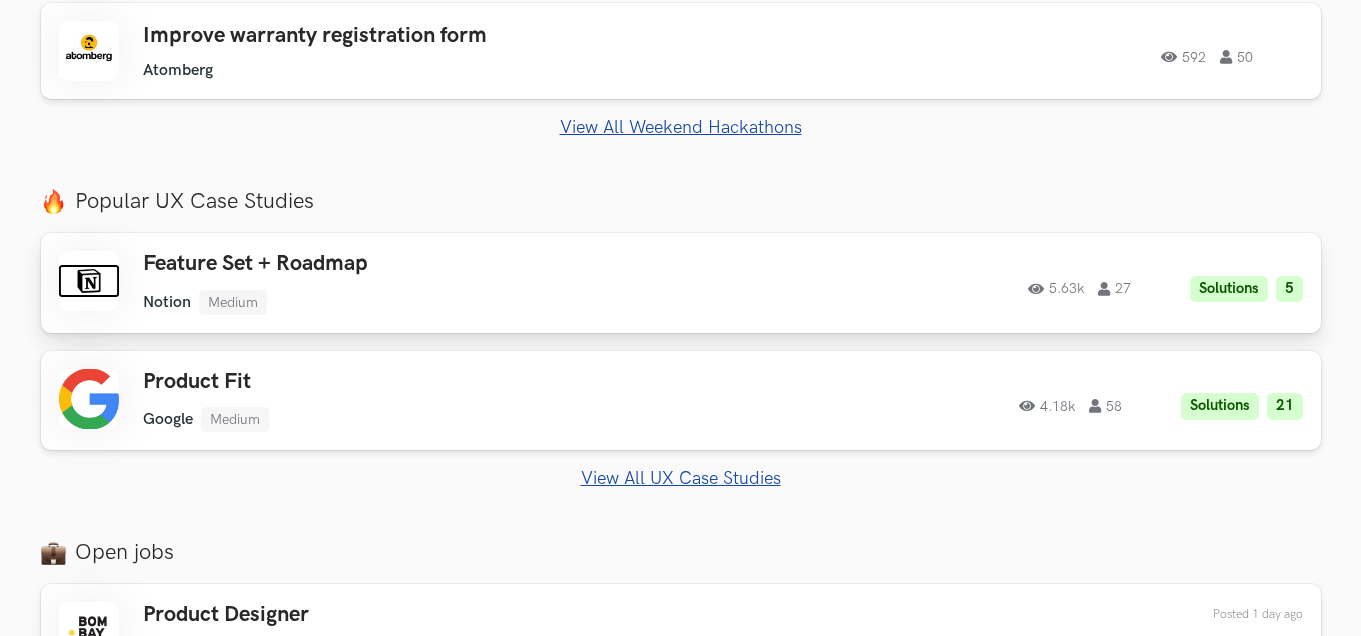 click on "Feature Set + Roadmap
Notion
Medium
Notion
Medium
Solutions
5
5.63k
27" at bounding box center [427, 282] 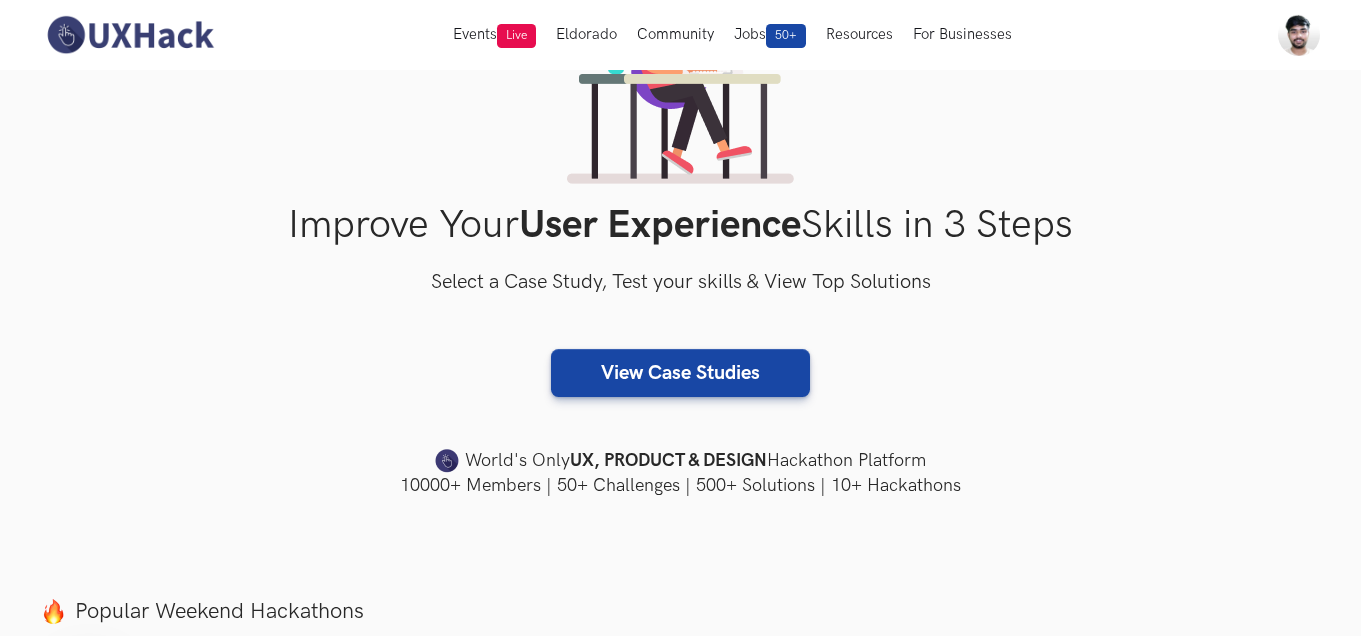 scroll, scrollTop: 0, scrollLeft: 0, axis: both 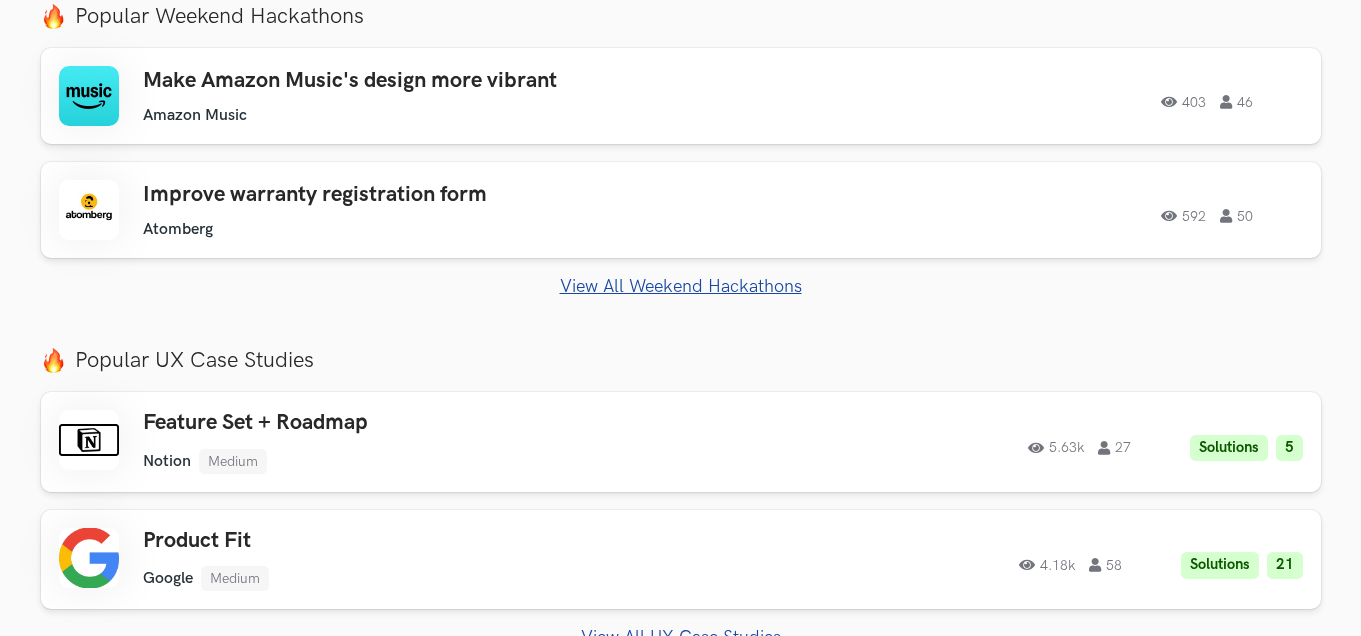 click on "View All Weekend Hackathons" at bounding box center [681, 286] 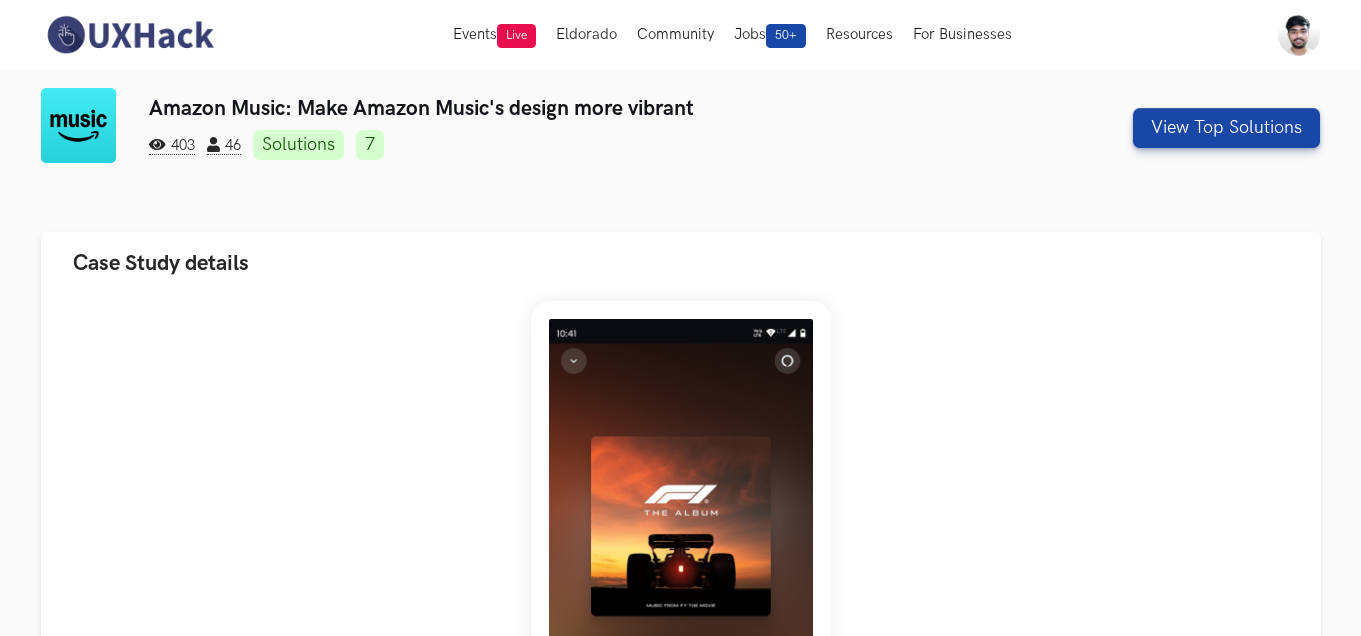 scroll, scrollTop: 0, scrollLeft: 0, axis: both 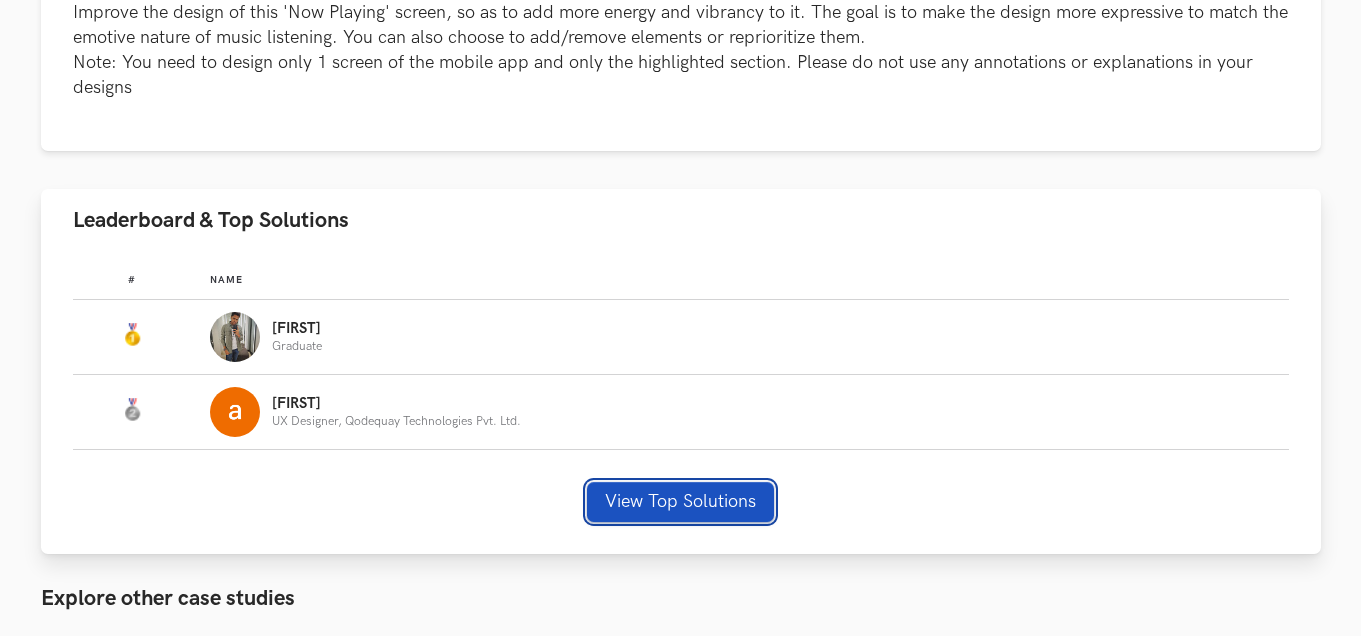 click on "View Top Solutions" at bounding box center [680, 502] 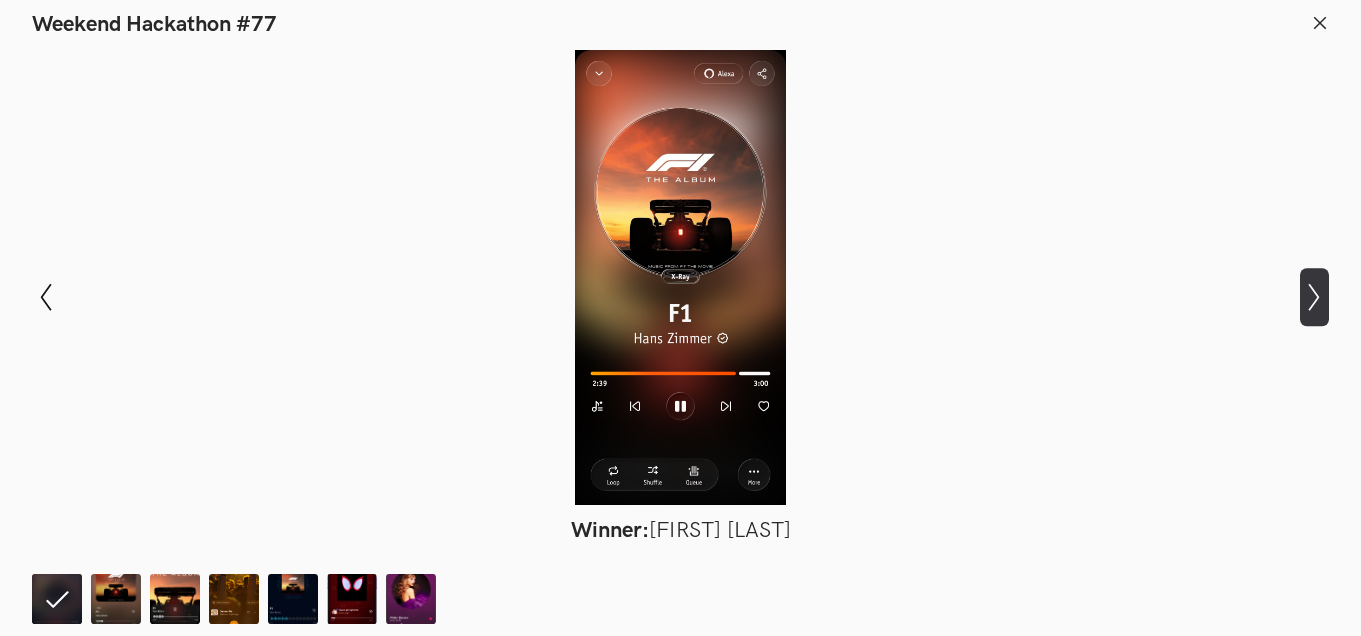 click on "Show next slide" 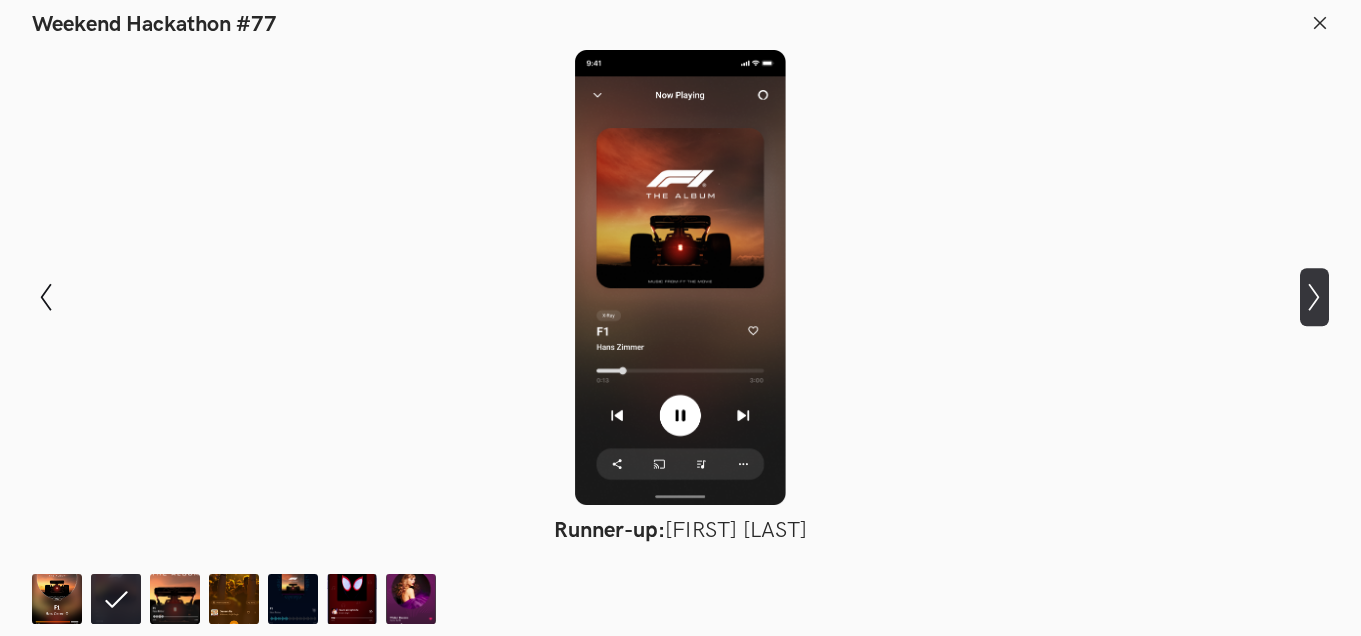 click on "Show next slide" 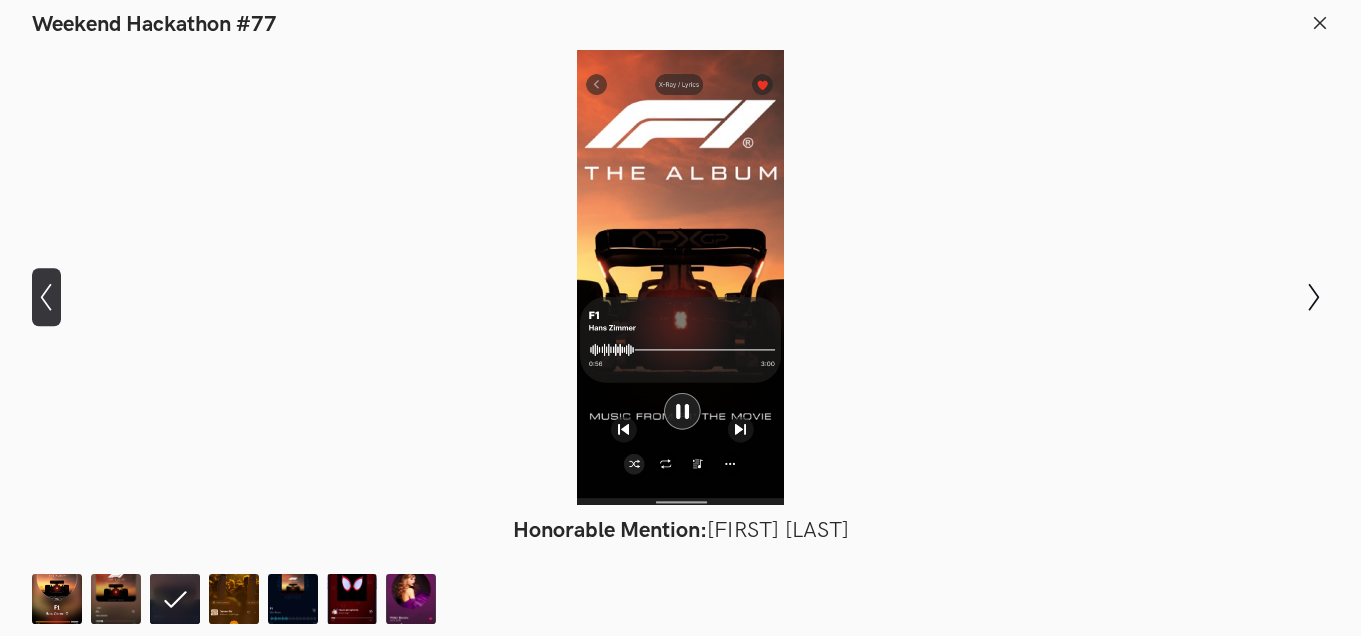 click on "Show previous slide" at bounding box center [46, 297] 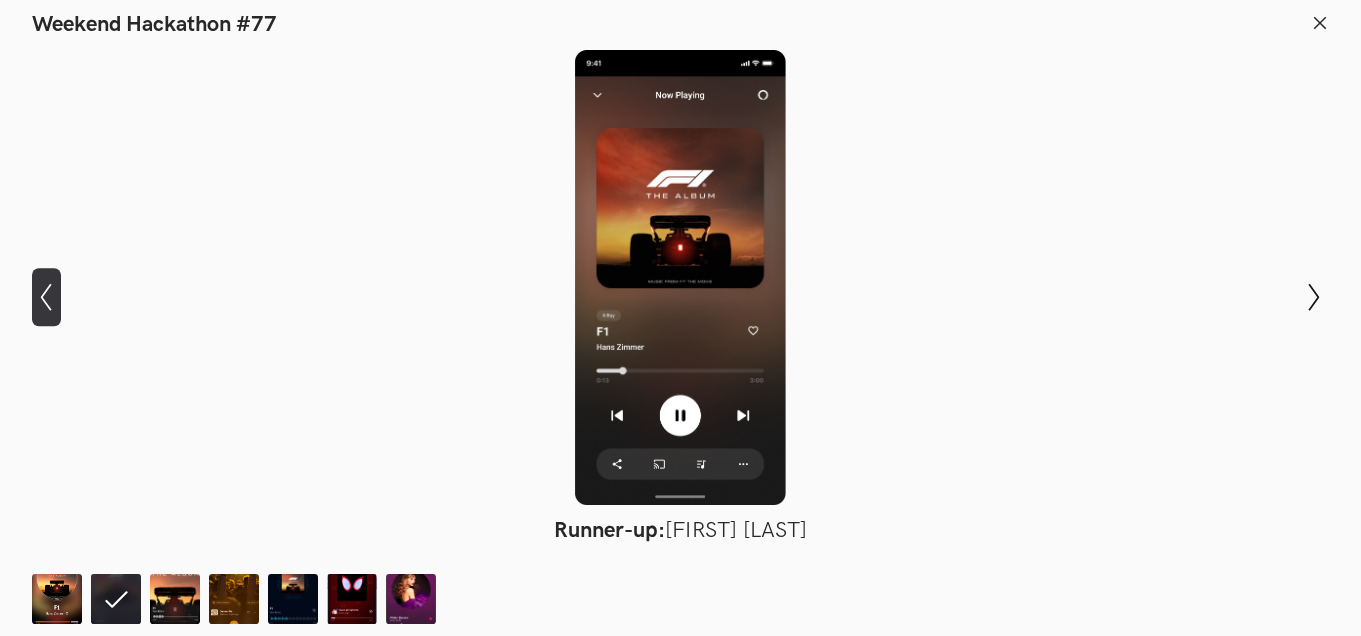click on "Show previous slide" at bounding box center (46, 297) 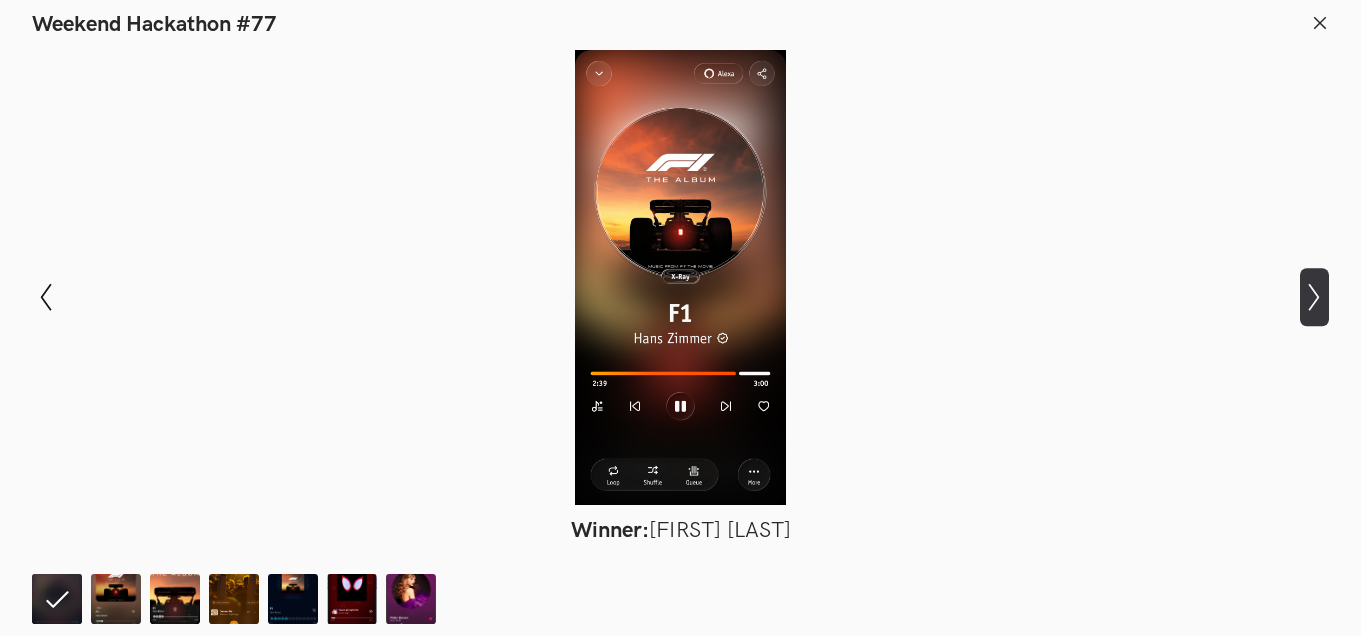click on "Show next slide" 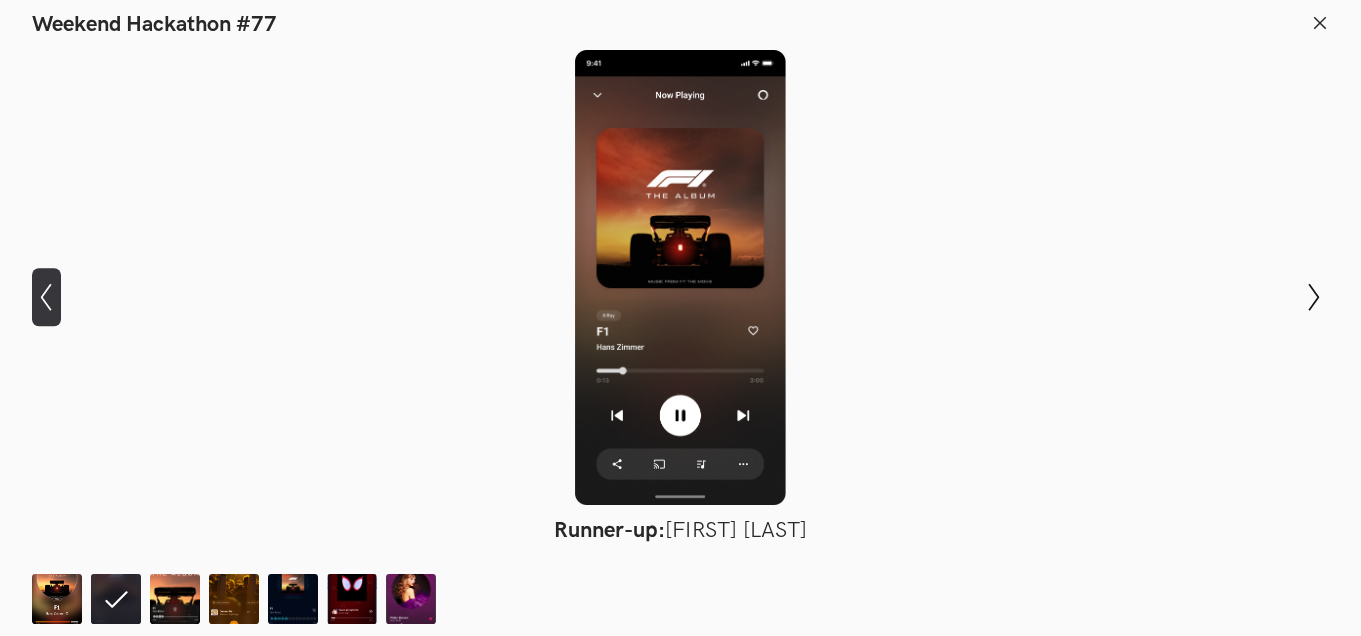 click on "Show previous slide" 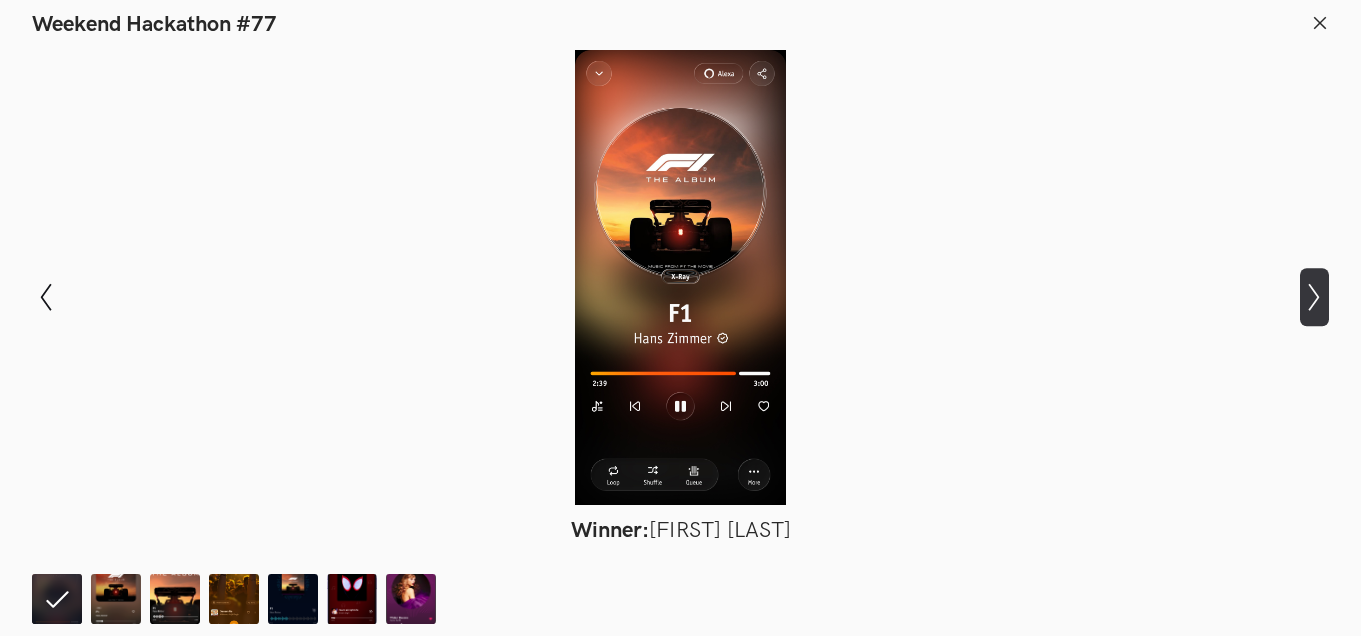 click on "Show next slide" 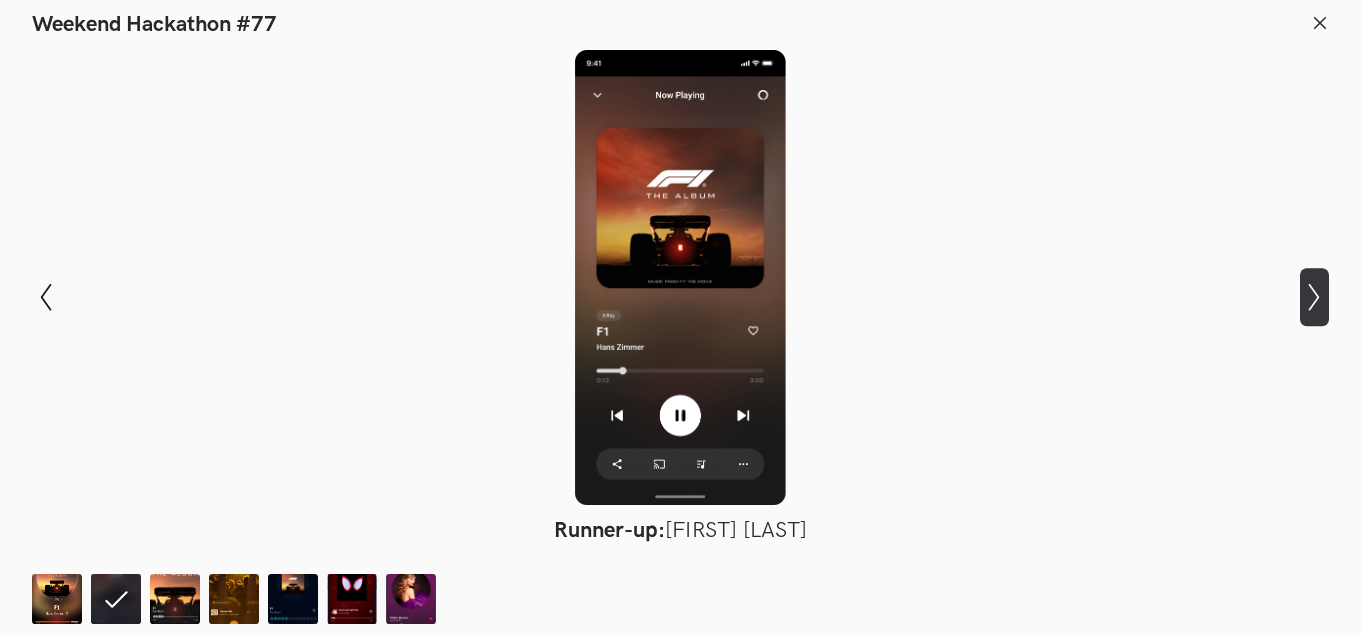click on "Show next slide" 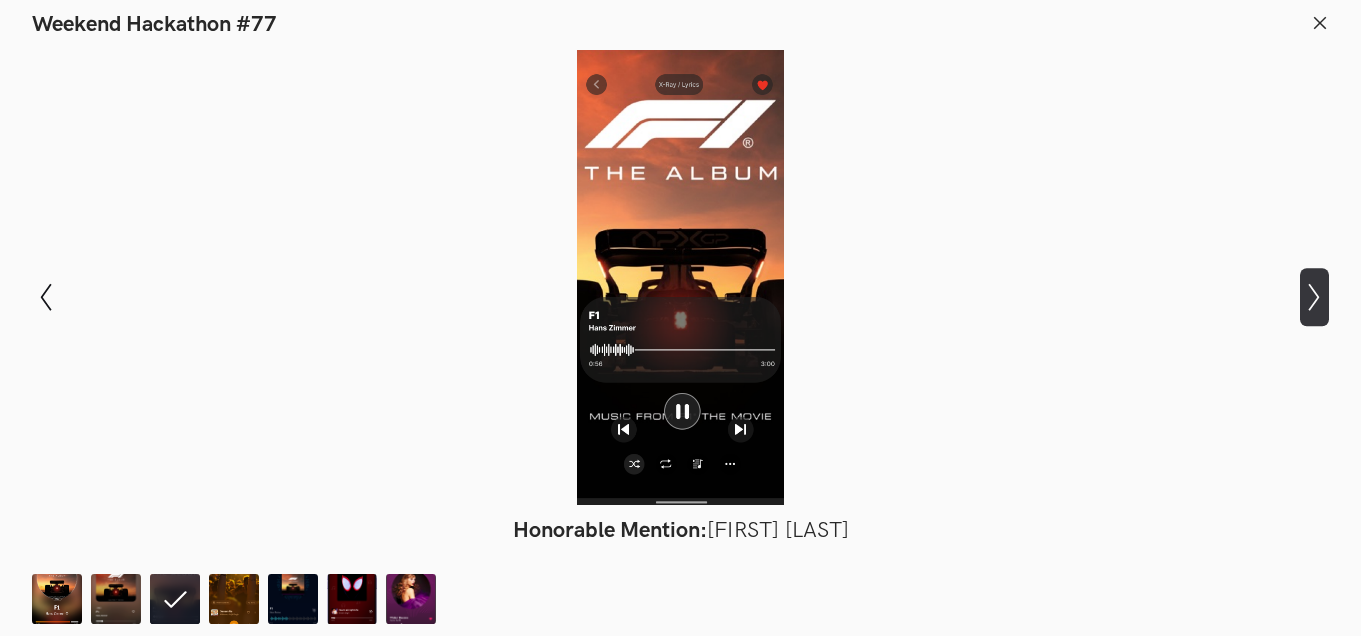 click on "Show next slide" 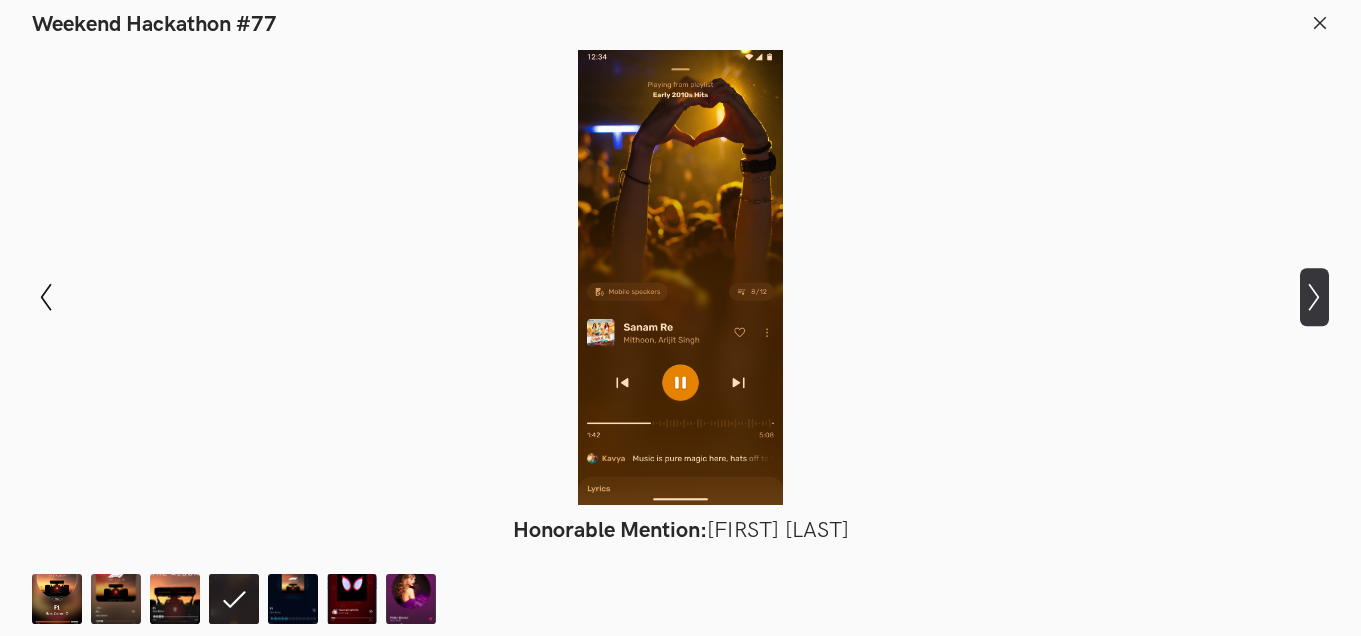 click on "Show next slide" 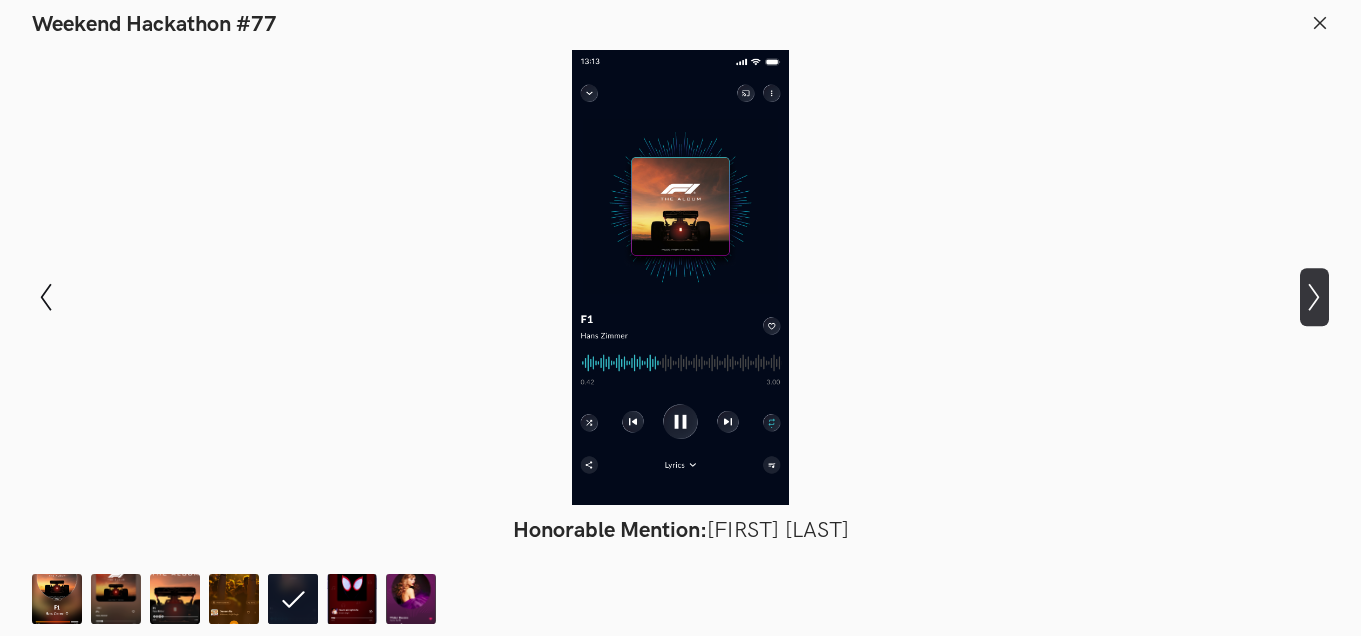 click on "Show next slide" 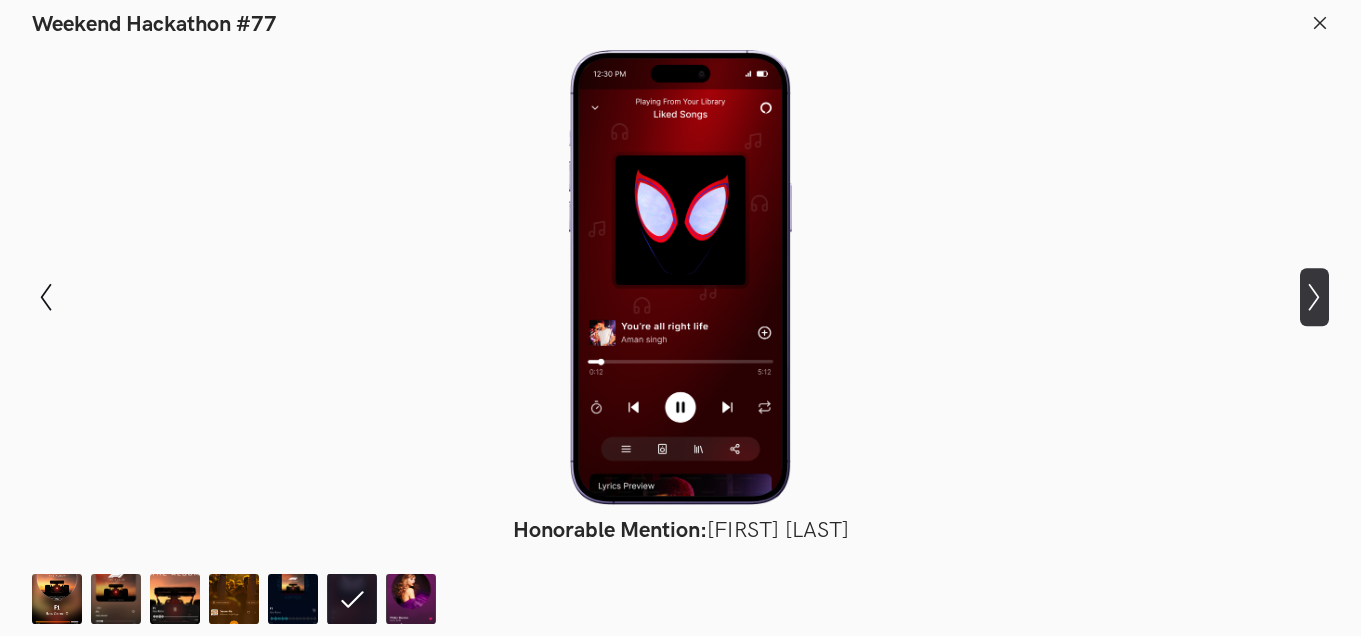 click on "Show next slide" at bounding box center [1314, 297] 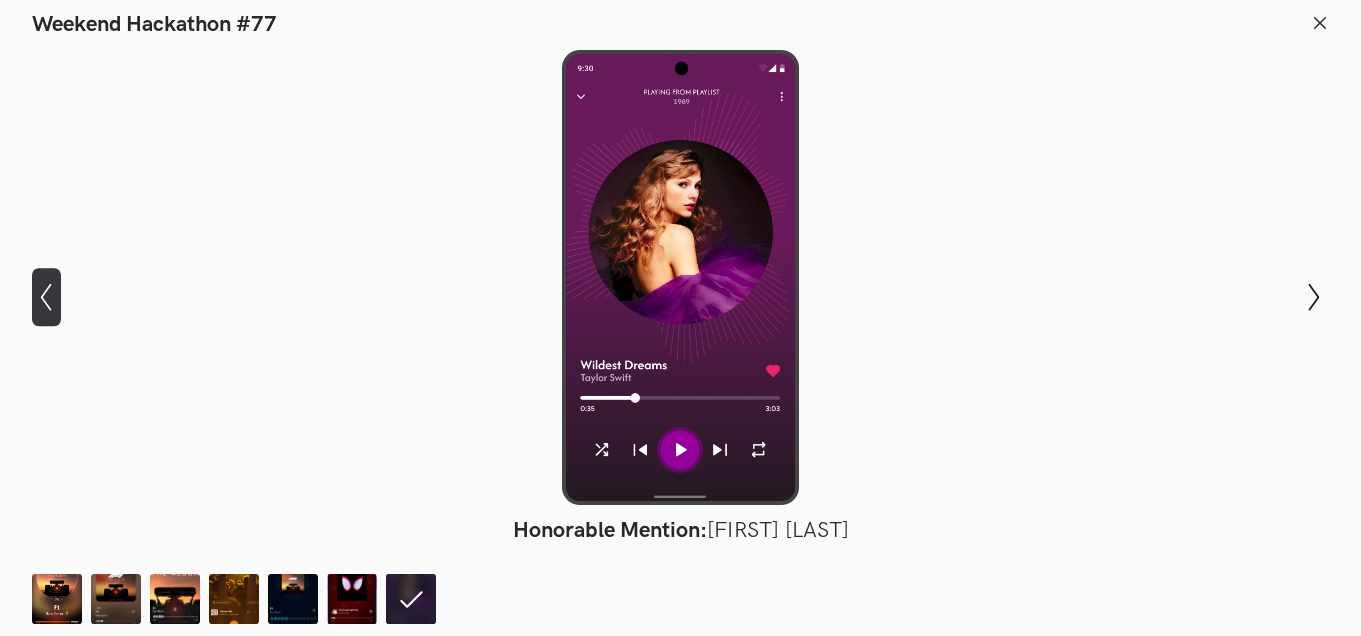 click on "Show previous slide" 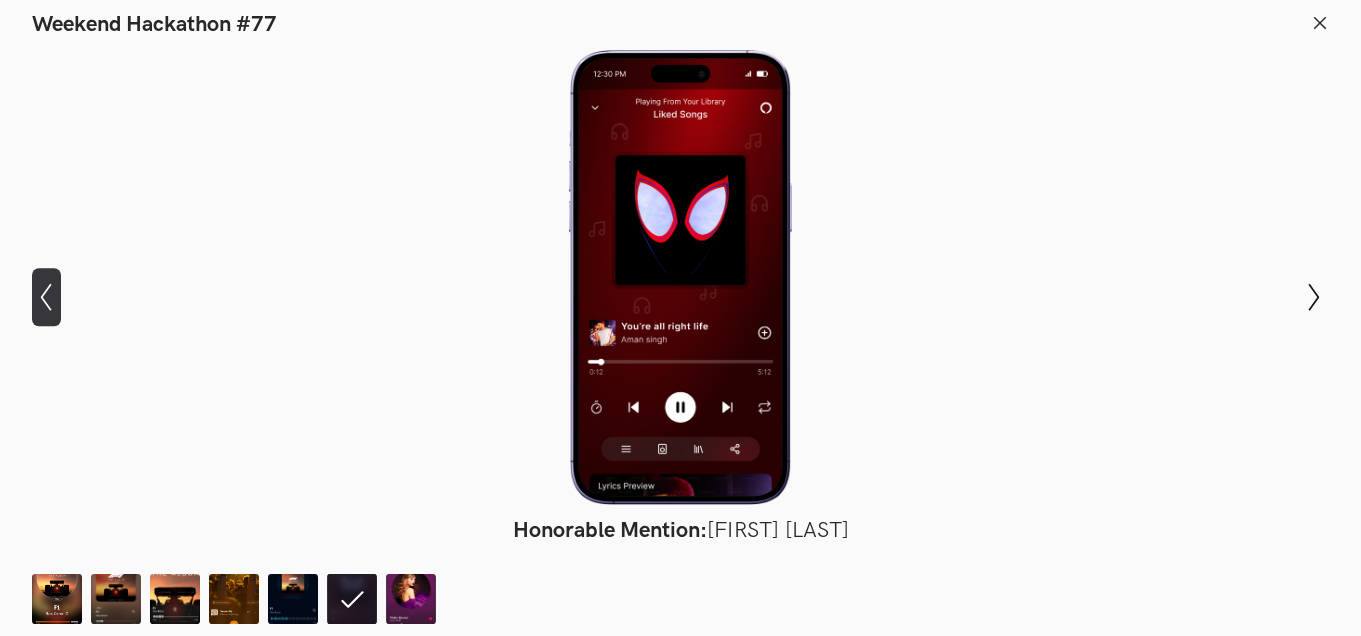 click on "Show previous slide" 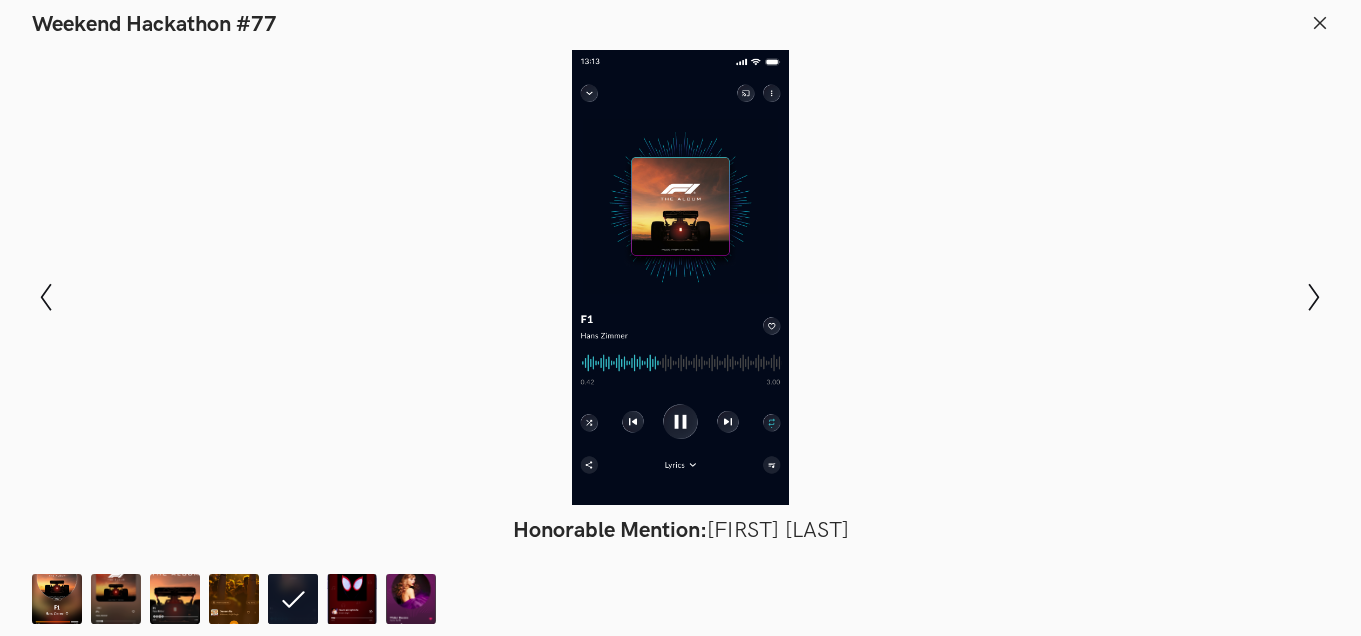 click 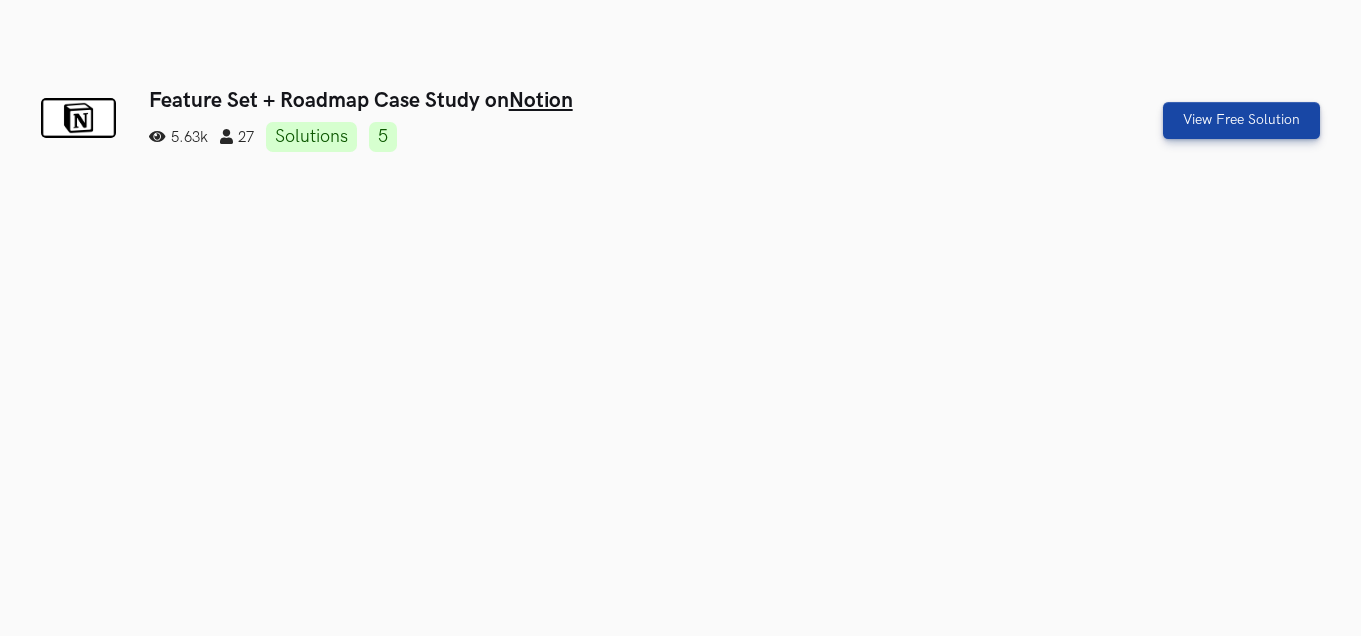 scroll, scrollTop: 241, scrollLeft: 0, axis: vertical 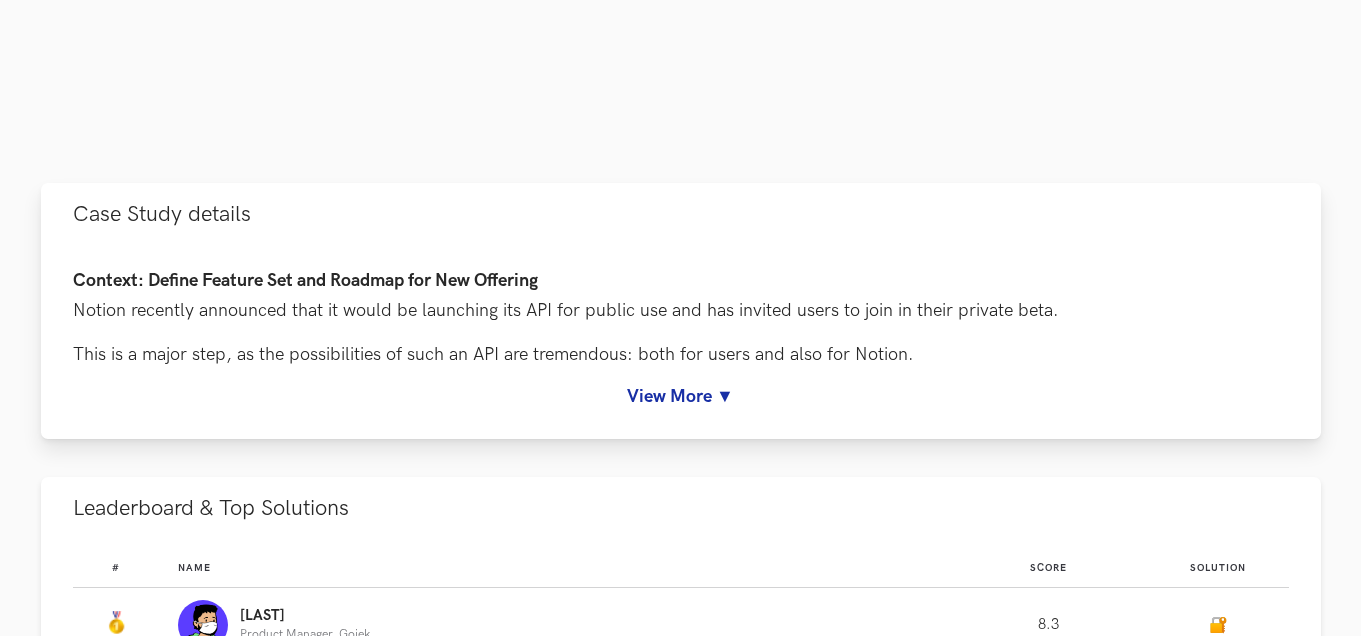 click on "View More ▼" at bounding box center (681, 396) 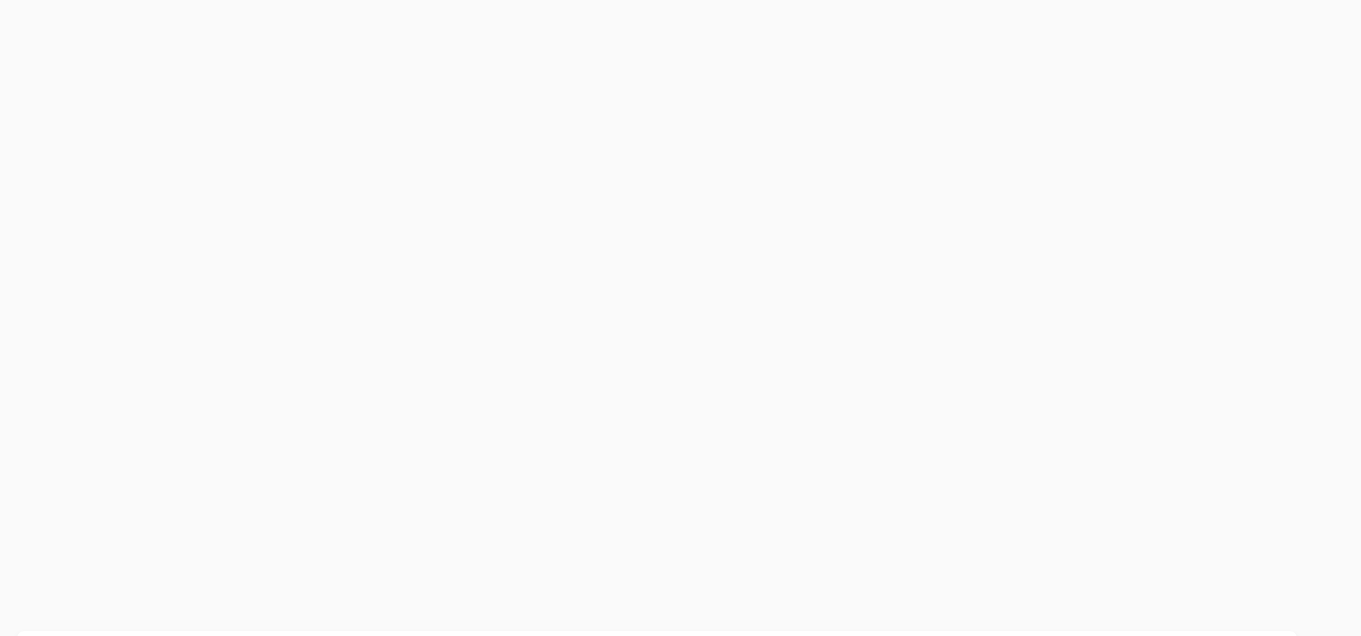 scroll, scrollTop: 308, scrollLeft: 24, axis: both 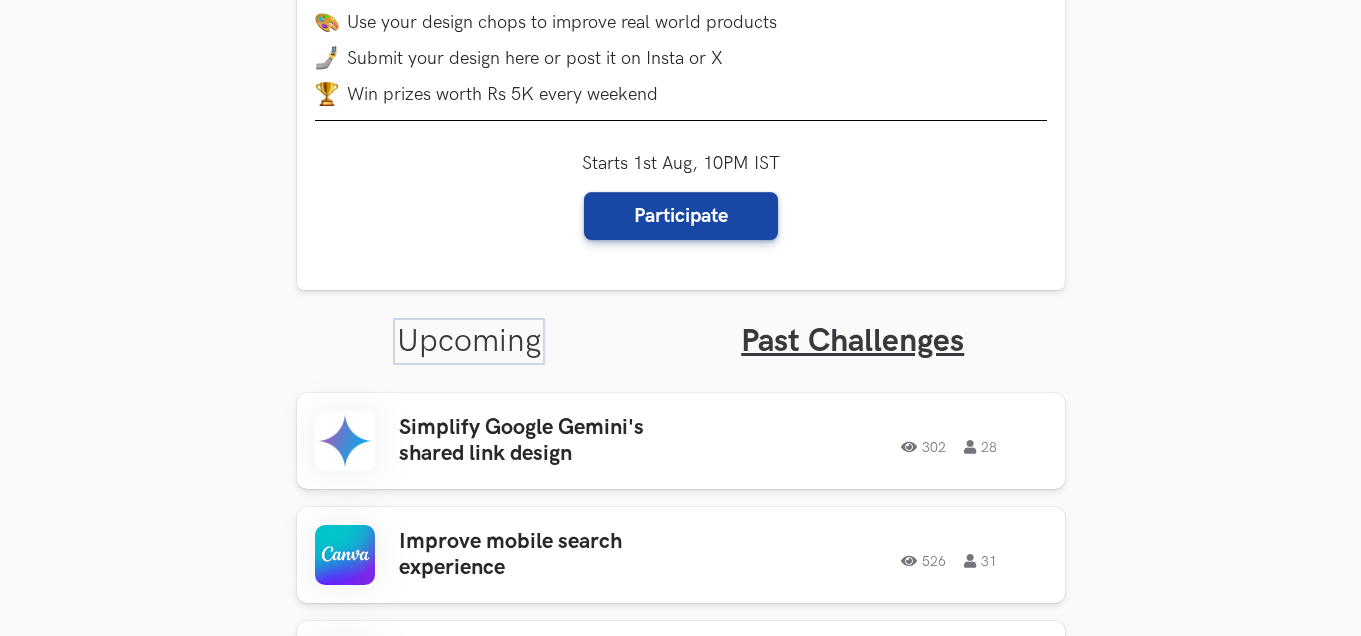 click on "Upcoming" at bounding box center (469, 341) 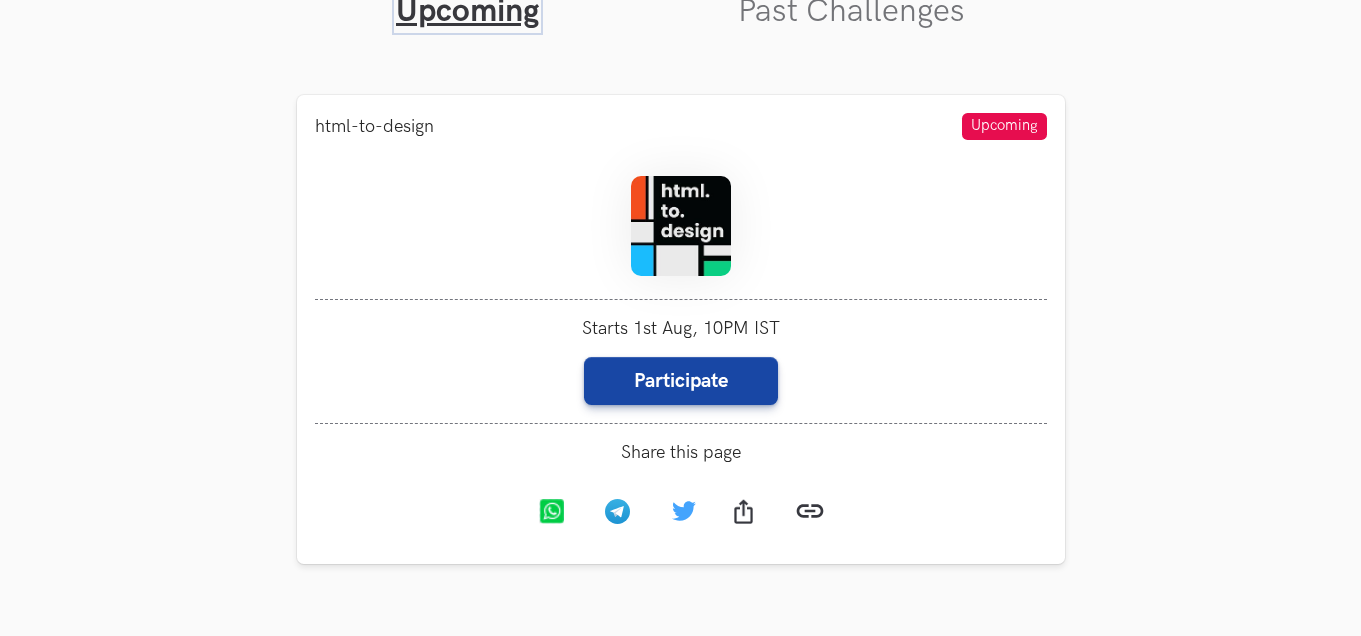 scroll, scrollTop: 792, scrollLeft: 0, axis: vertical 